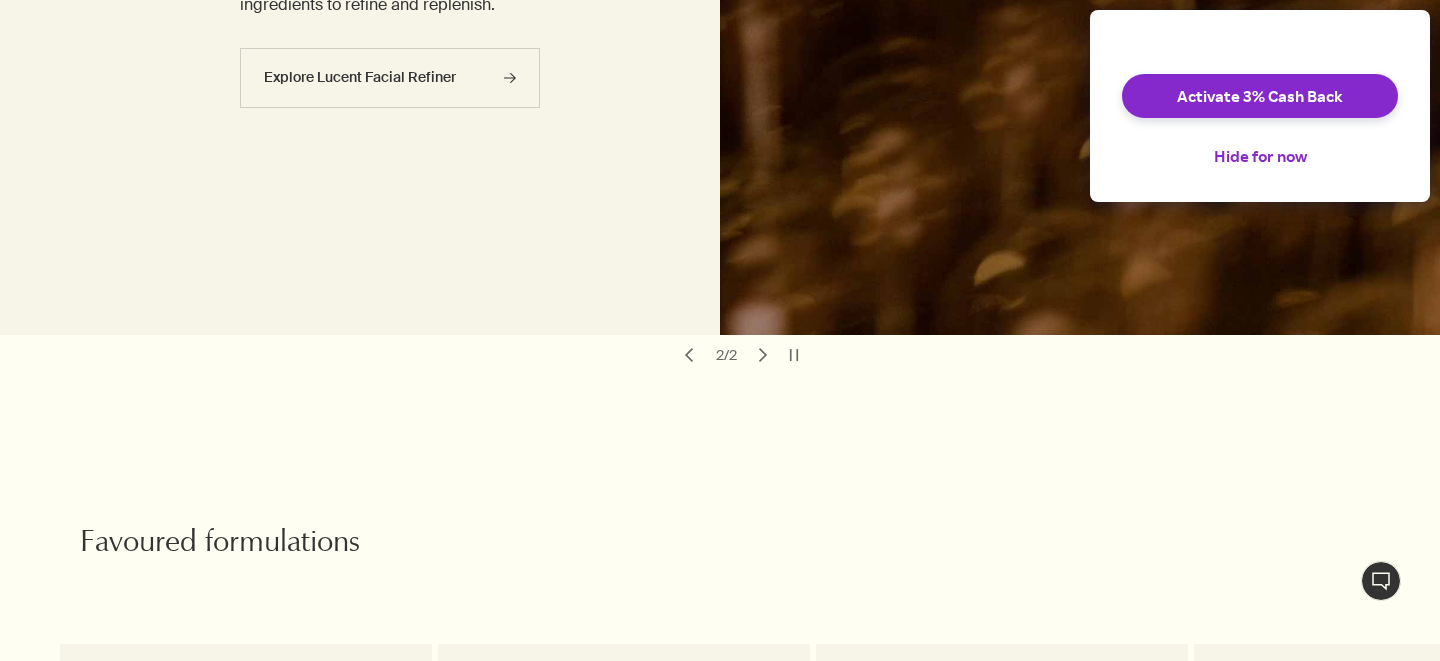 scroll, scrollTop: 0, scrollLeft: 0, axis: both 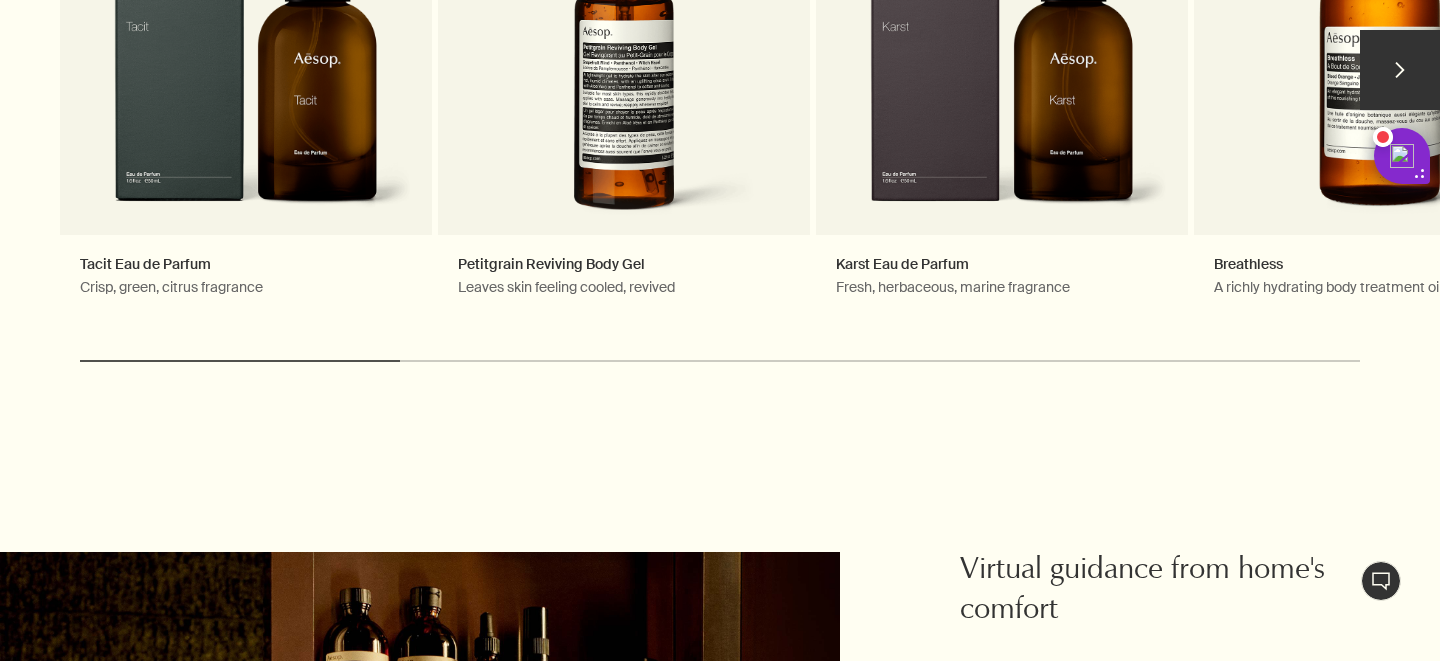 click on "chevron Tacit Eau de Parfum Crisp, green, citrus fragrance Petitgrain Reviving Body Gel Leaves skin feeling cooled, revived Karst Eau de Parfum Fresh, herbaceous, marine fragrance Breathless A richly hydrating body treatment oil Resurrection Aromatique Hand Wash Gentle cleansing for hard-working hands Notable formulation Mandarin Facial Hydrating Cream Rapidly absorbed, lightly hydrating Daily essential chevron" at bounding box center (720, 110) 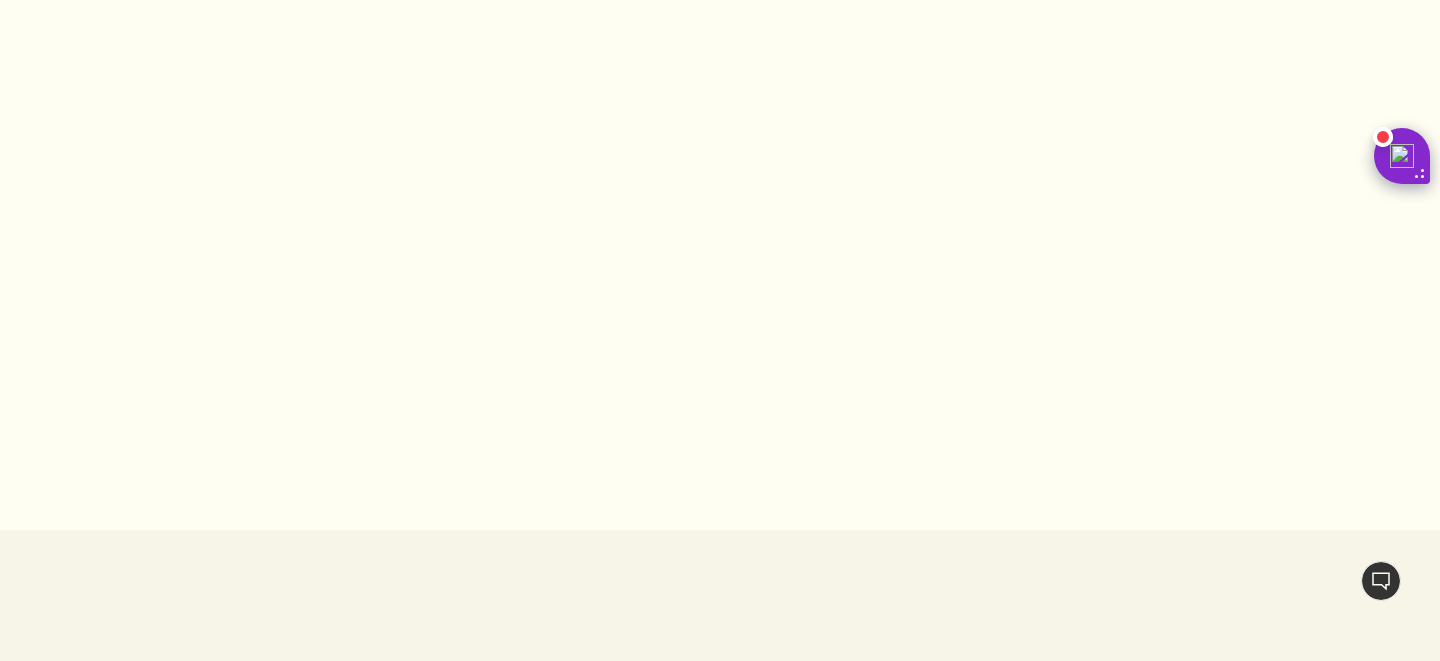 scroll, scrollTop: 5214, scrollLeft: 0, axis: vertical 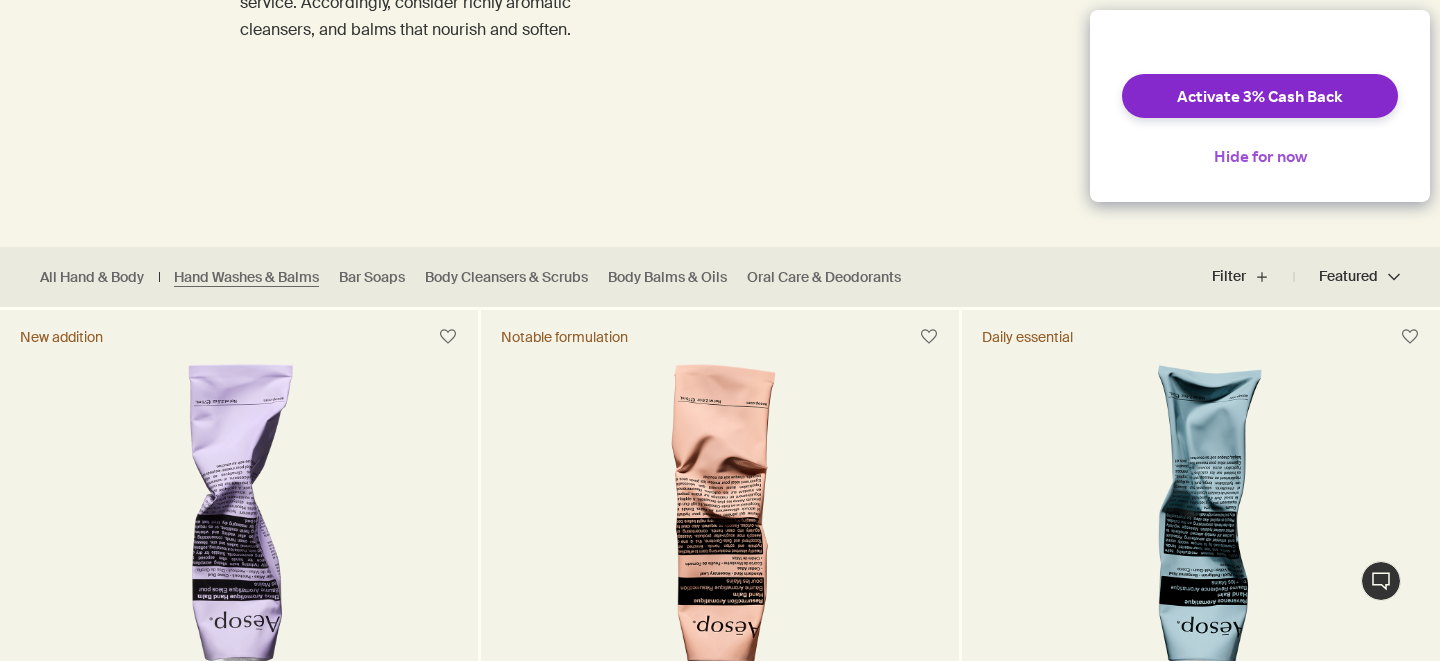 click on "Hide for now" at bounding box center (1260, 156) 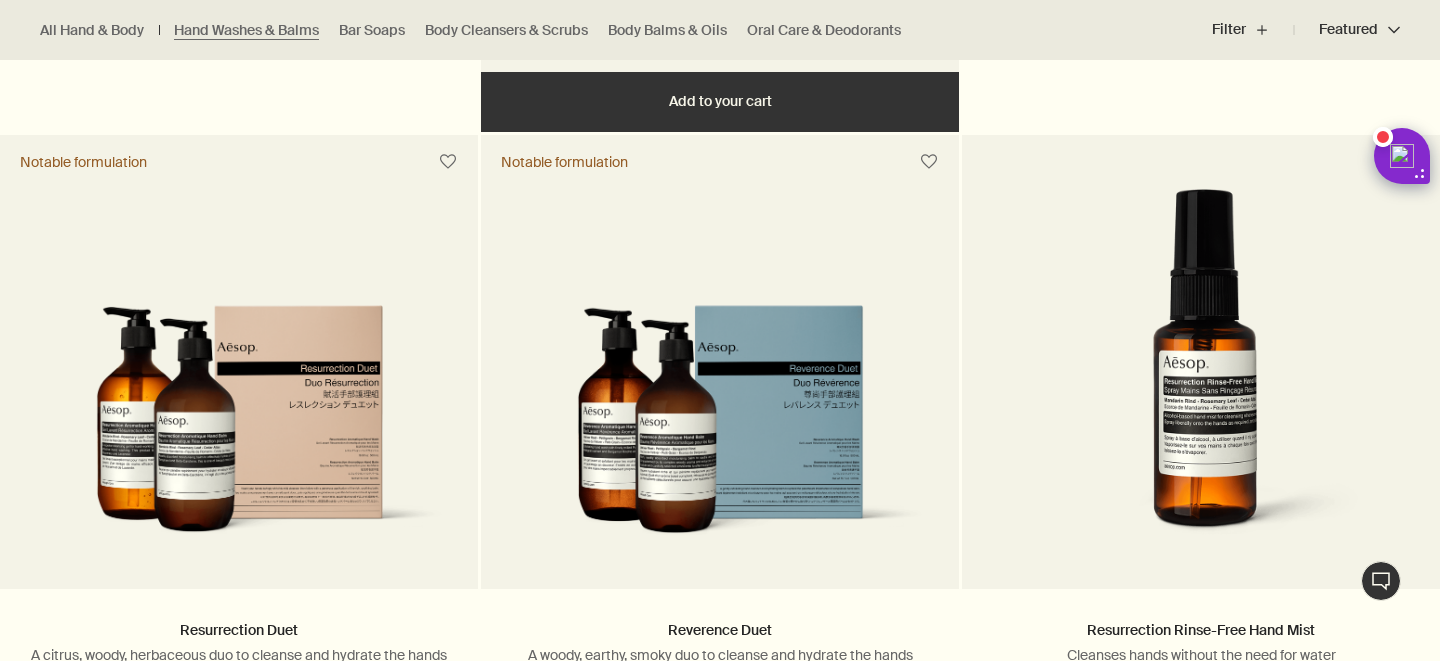 scroll, scrollTop: 2146, scrollLeft: 0, axis: vertical 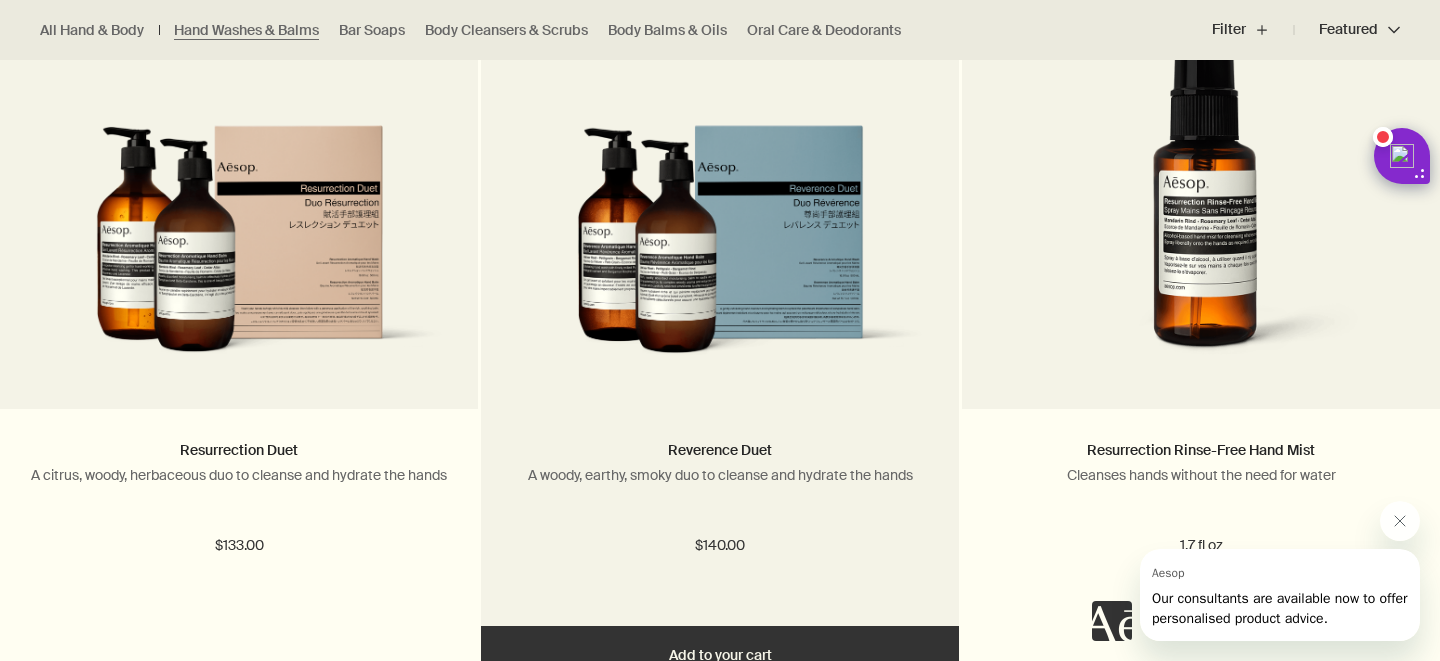 click at bounding box center (720, 252) 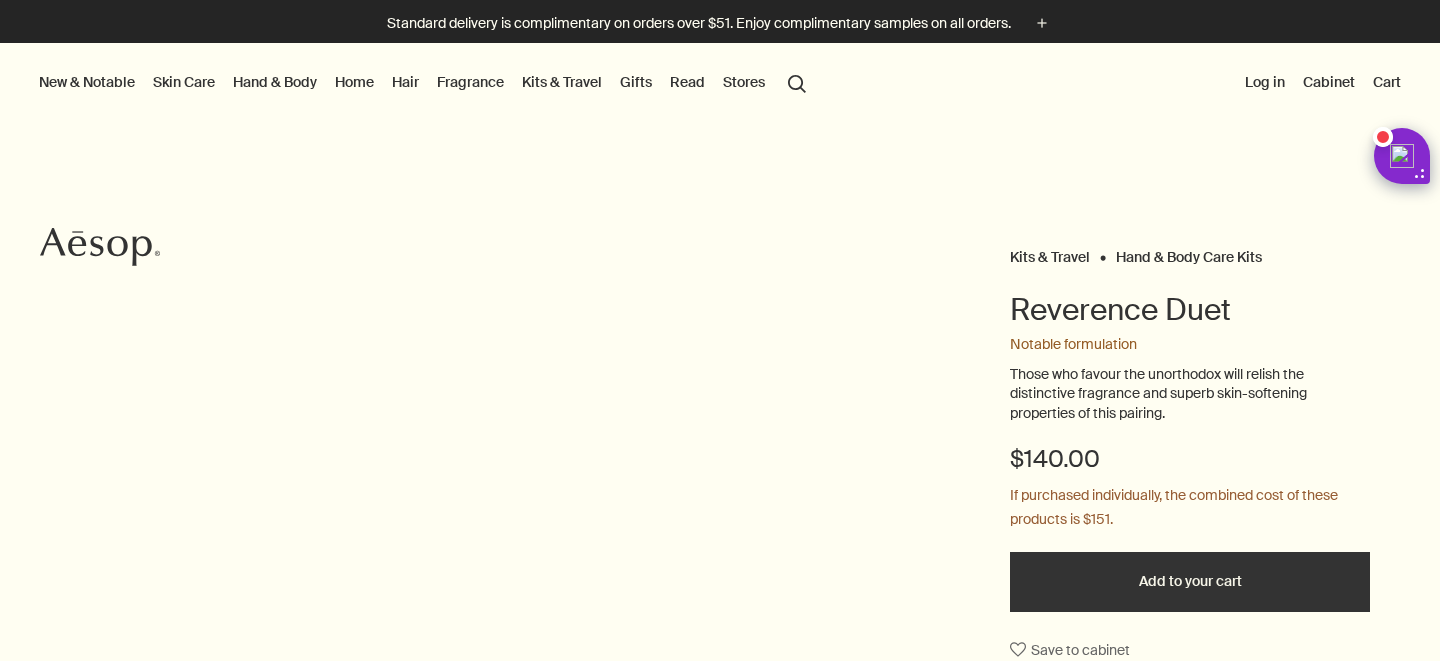 scroll, scrollTop: 0, scrollLeft: 0, axis: both 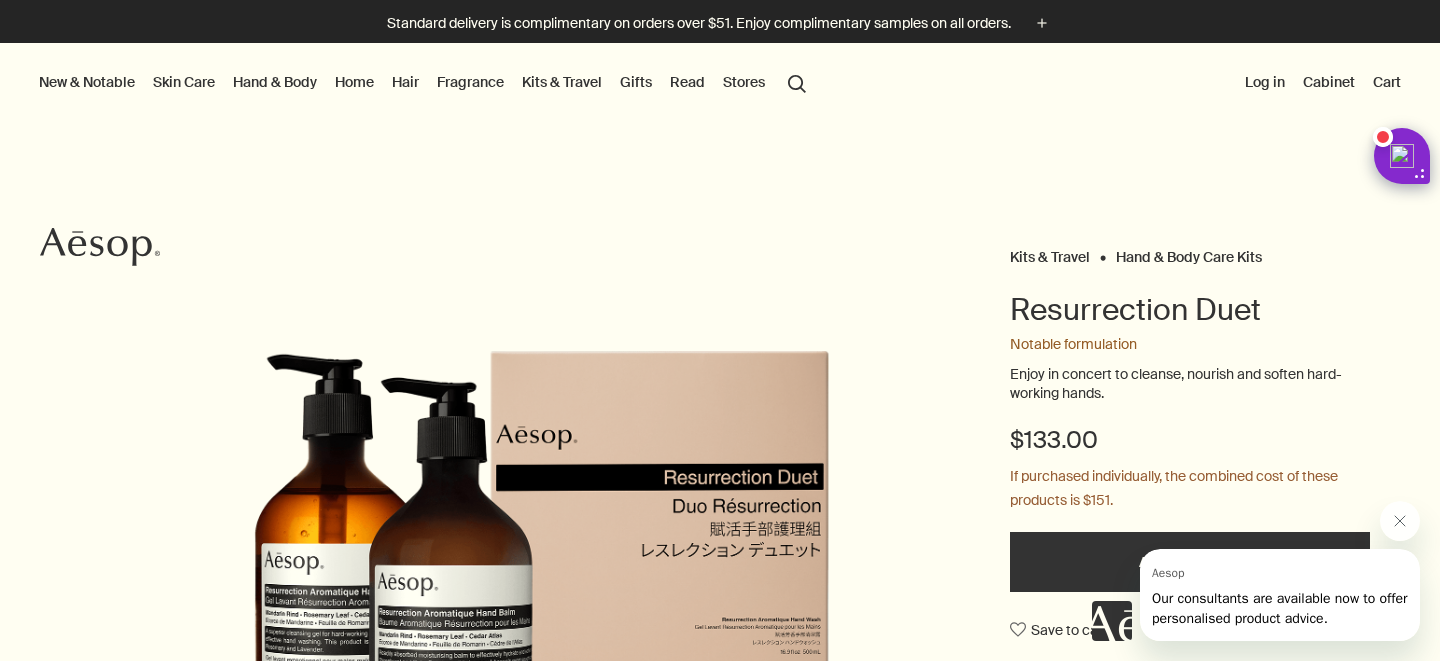 click on "Gifts" at bounding box center (636, 82) 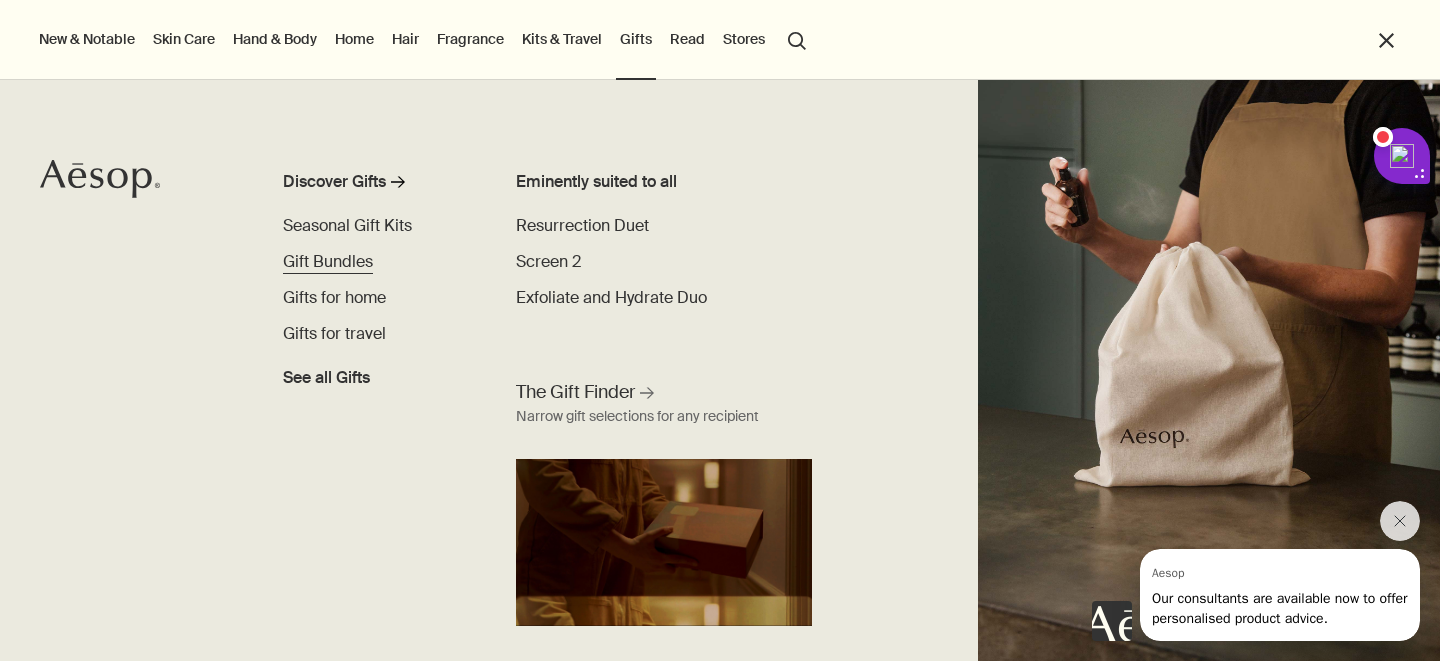 click on "Gift Bundles" at bounding box center (328, 261) 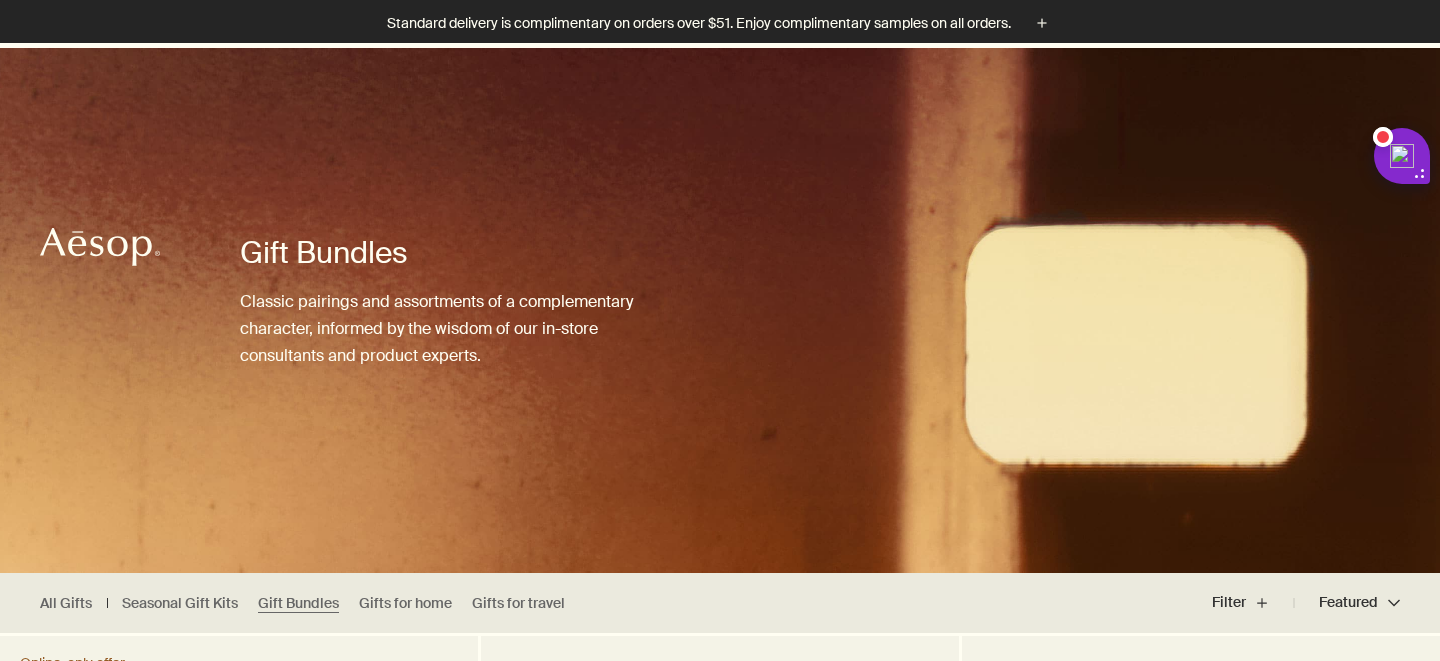 scroll, scrollTop: 516, scrollLeft: 0, axis: vertical 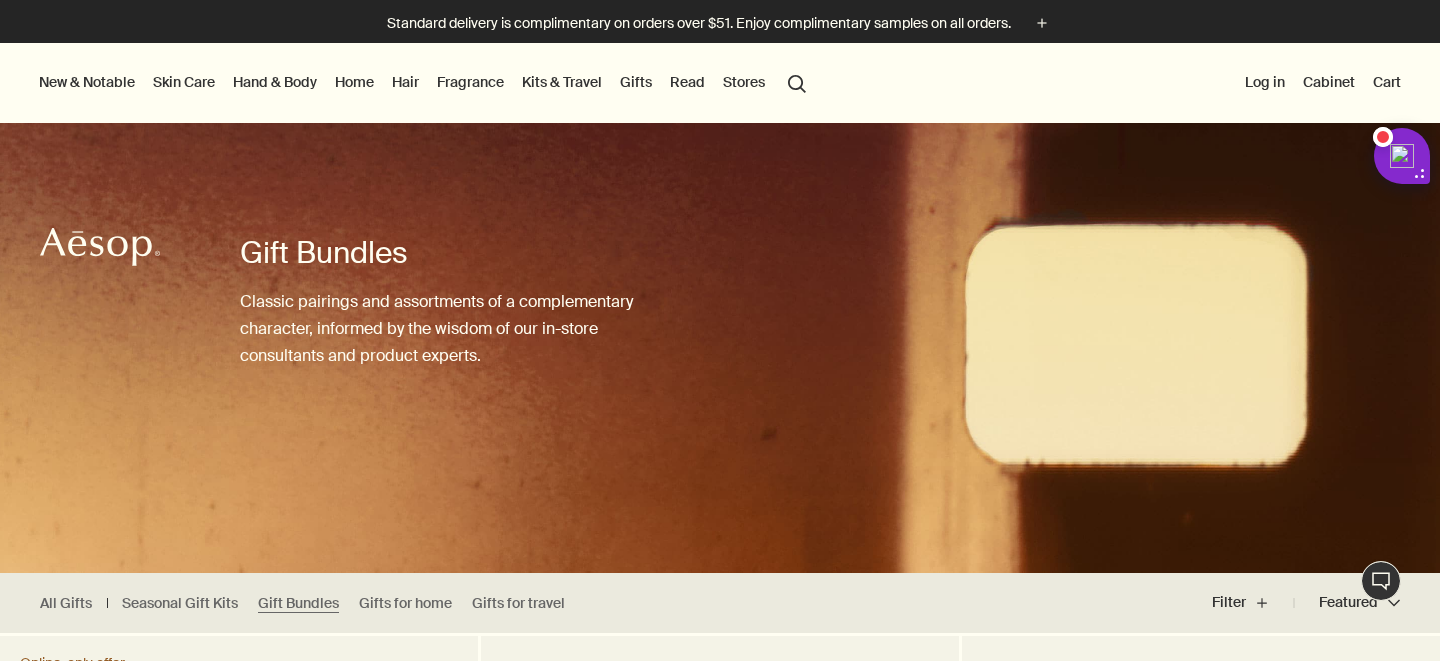 click on "Home" at bounding box center (354, 82) 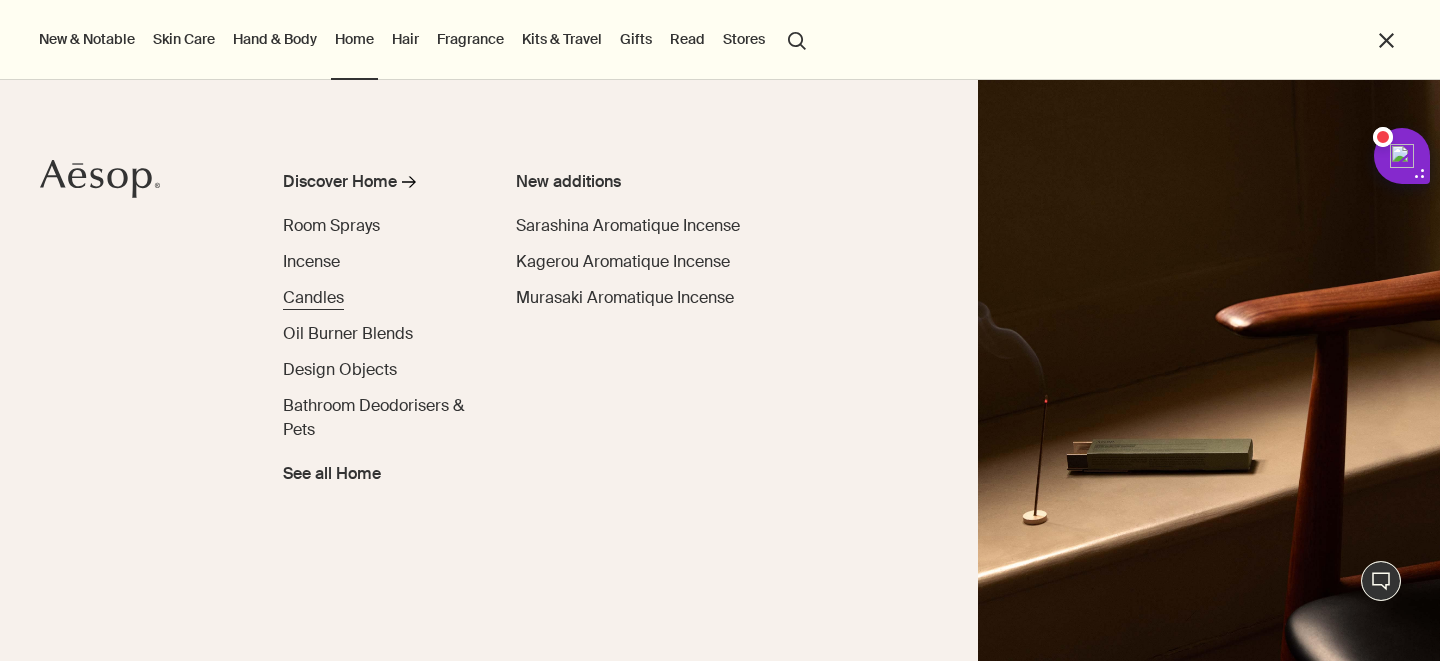 click on "Candles" at bounding box center [313, 297] 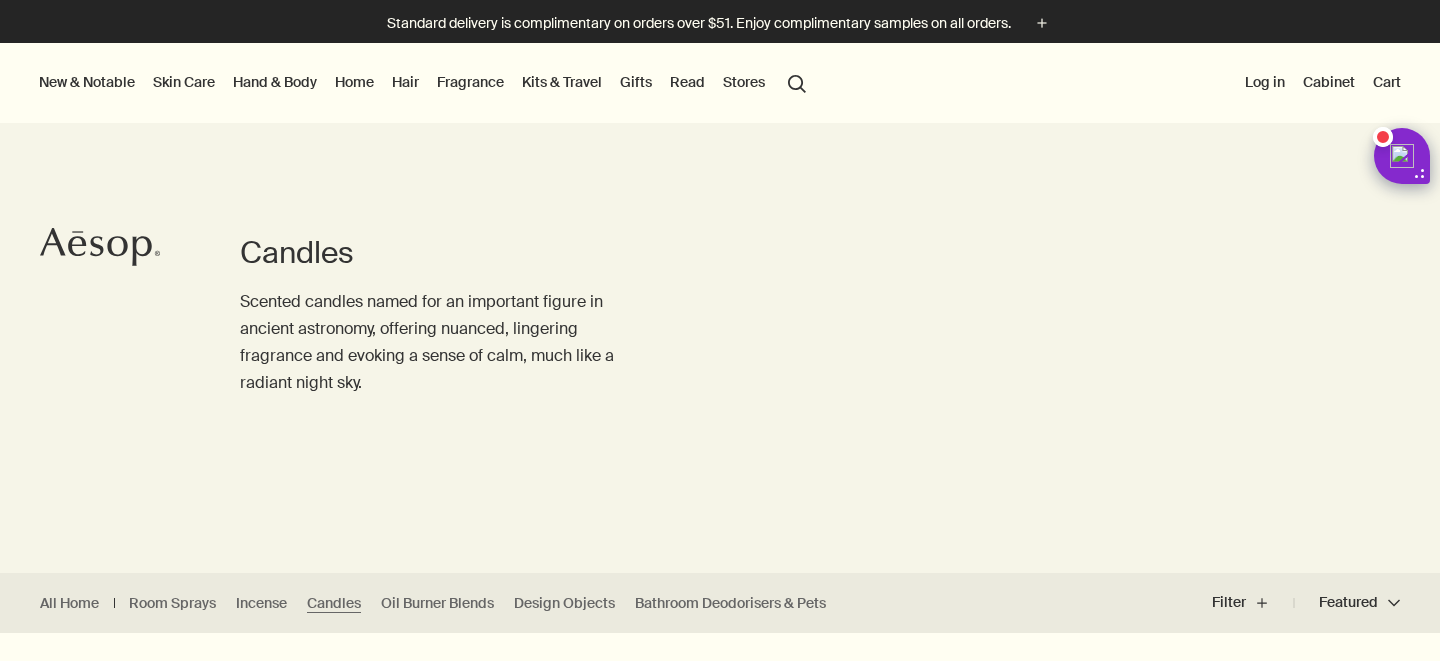 scroll, scrollTop: 0, scrollLeft: 0, axis: both 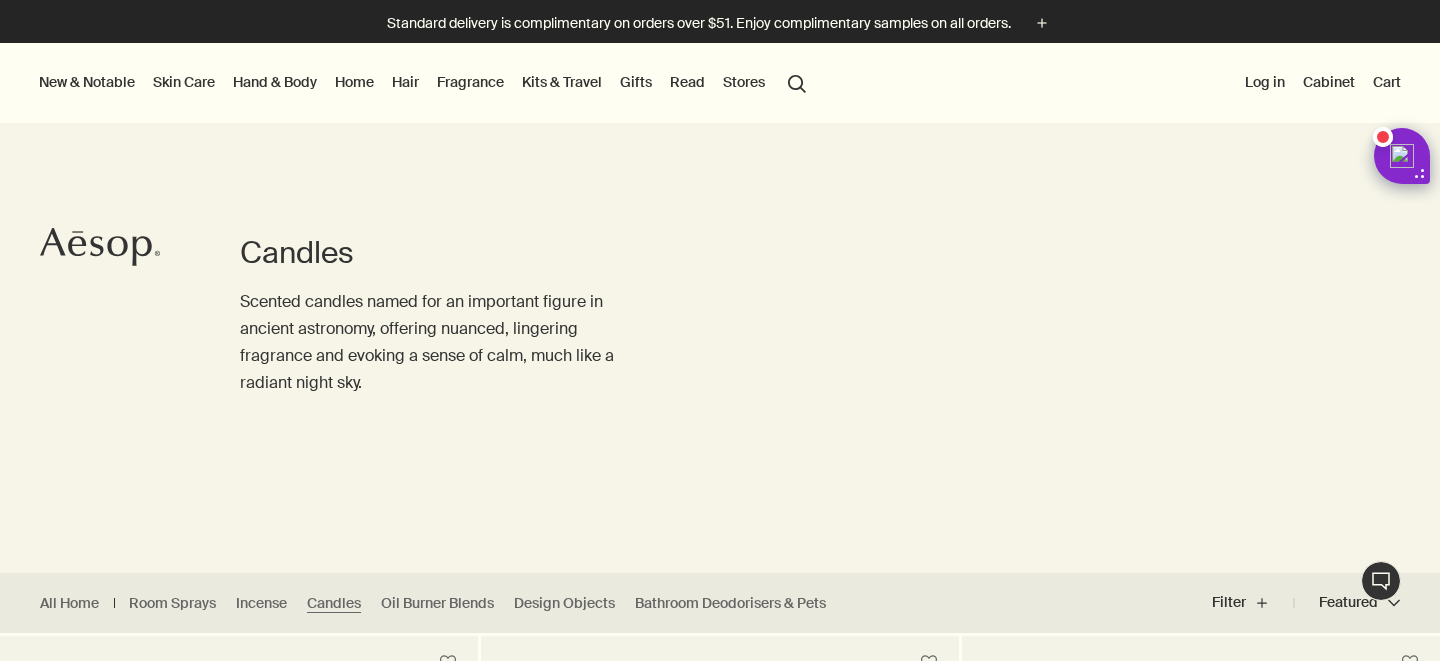 click on "Home" at bounding box center [354, 82] 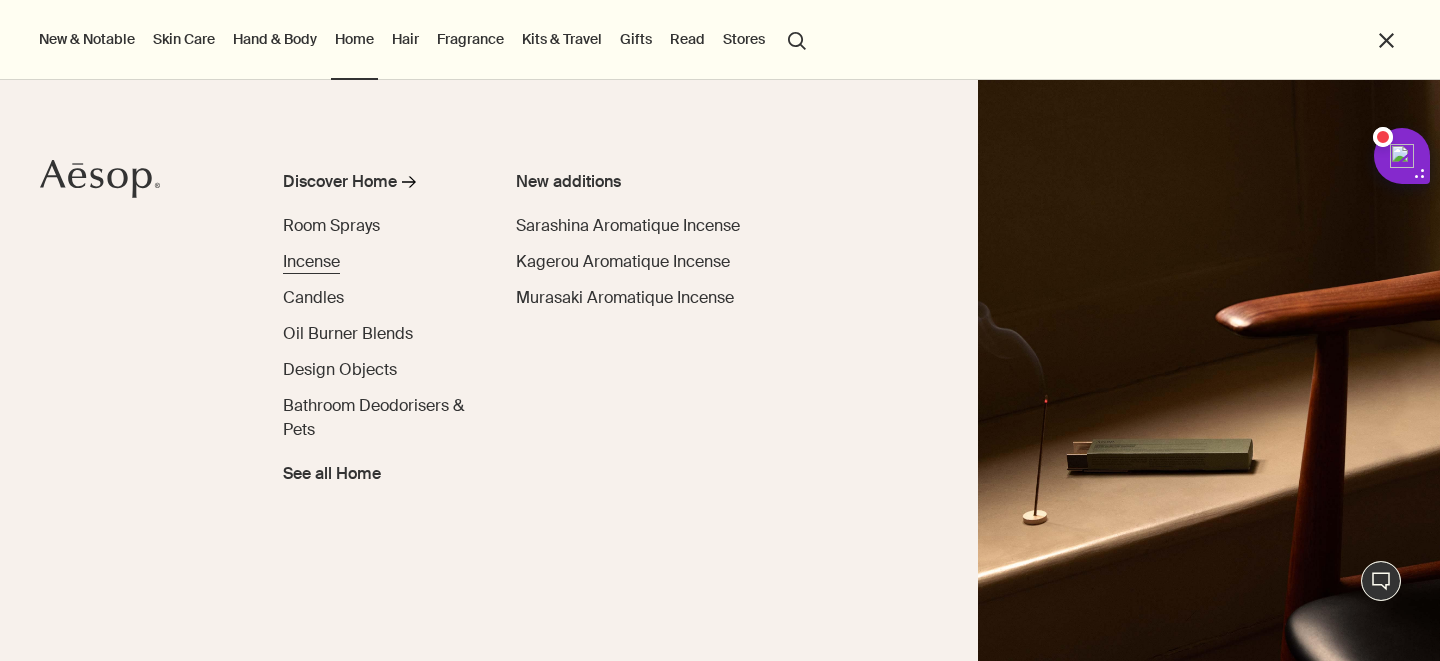 click on "Incense" at bounding box center (311, 261) 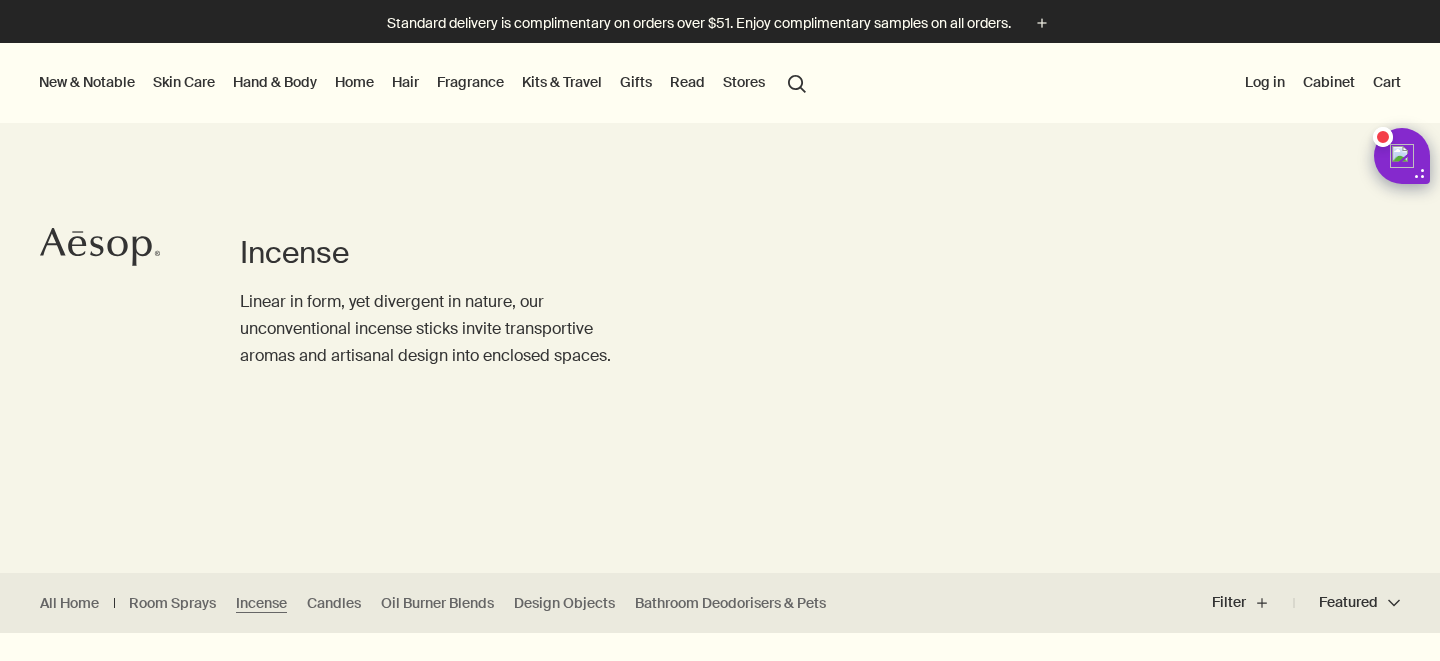 scroll, scrollTop: 246, scrollLeft: 0, axis: vertical 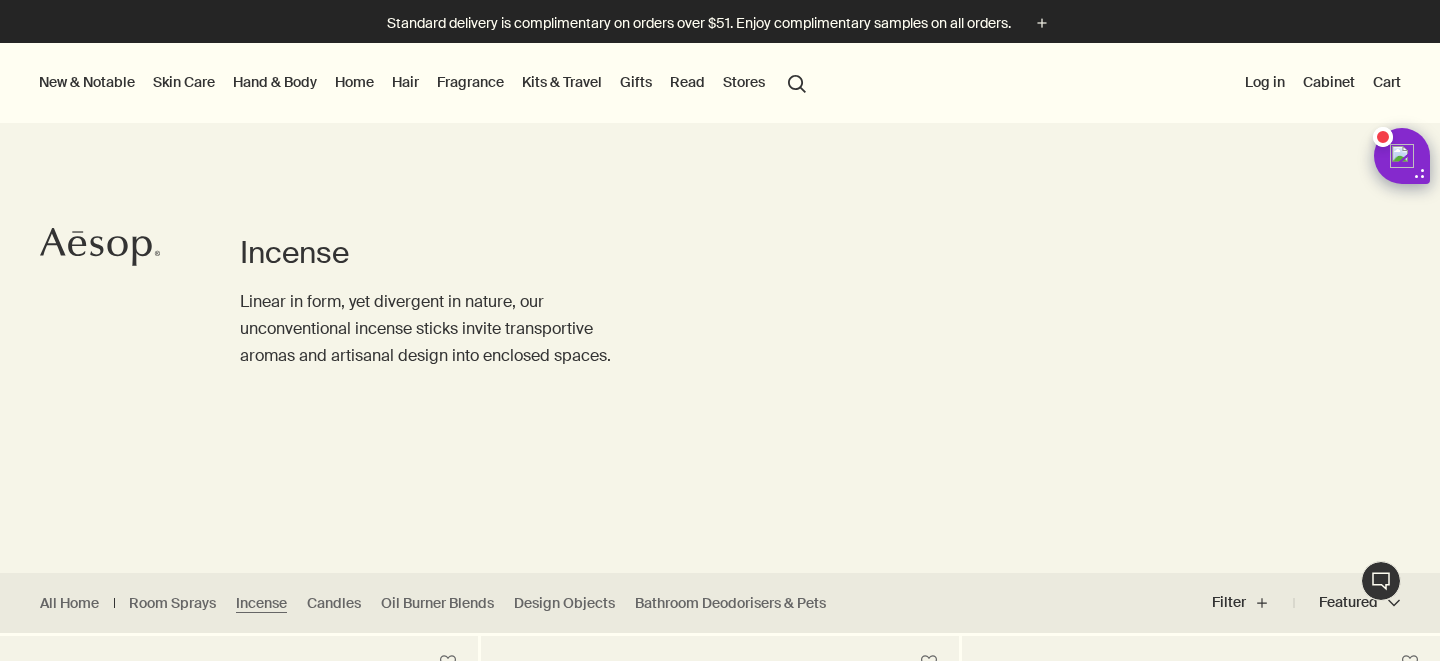 click on "Home" at bounding box center [354, 82] 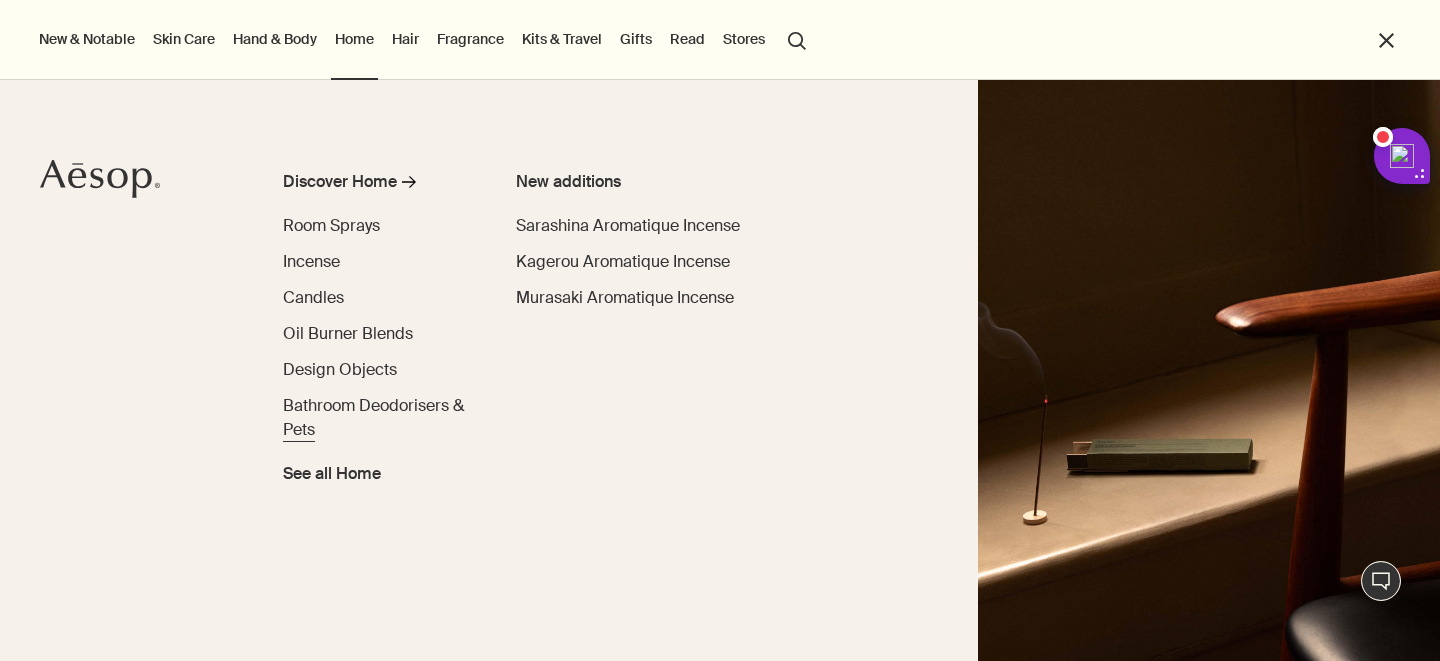 click on "Bathroom Deodorisers & Pets" at bounding box center [373, 417] 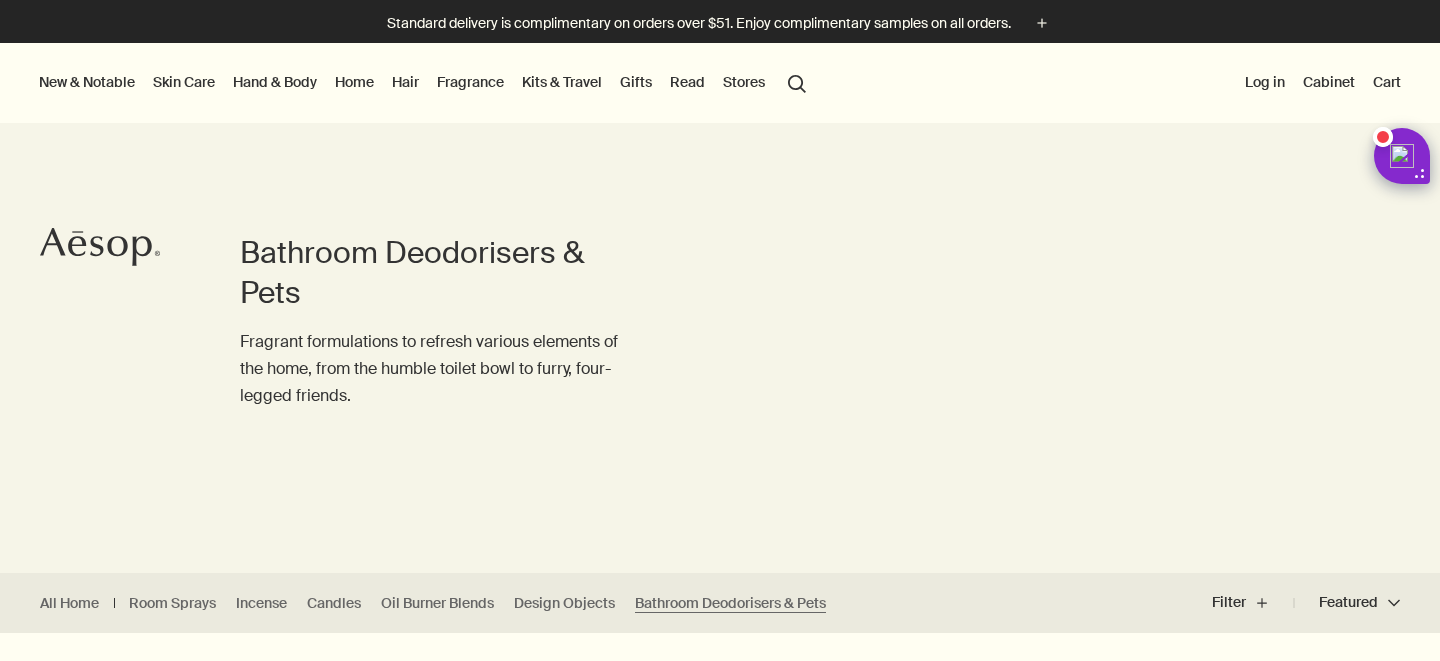 scroll, scrollTop: 463, scrollLeft: 0, axis: vertical 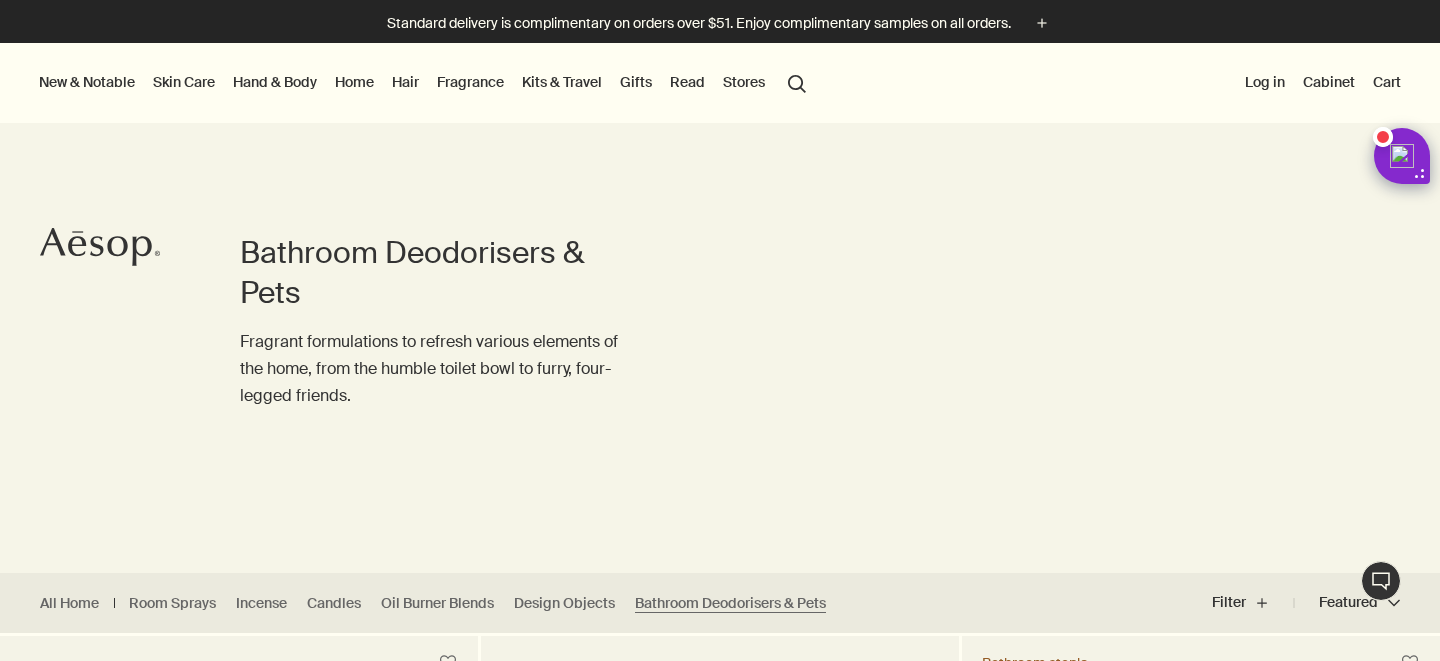 click on "Hand & Body" at bounding box center [275, 82] 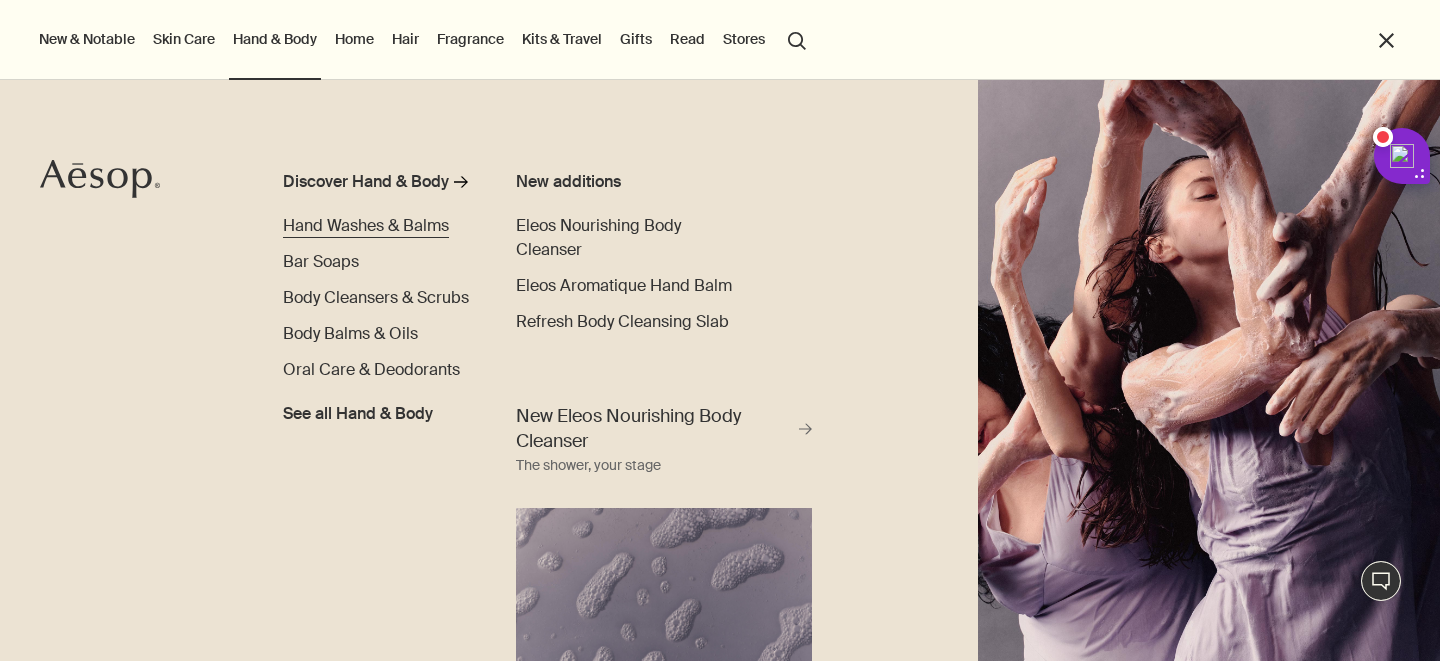 click on "Hand Washes & Balms" at bounding box center [366, 225] 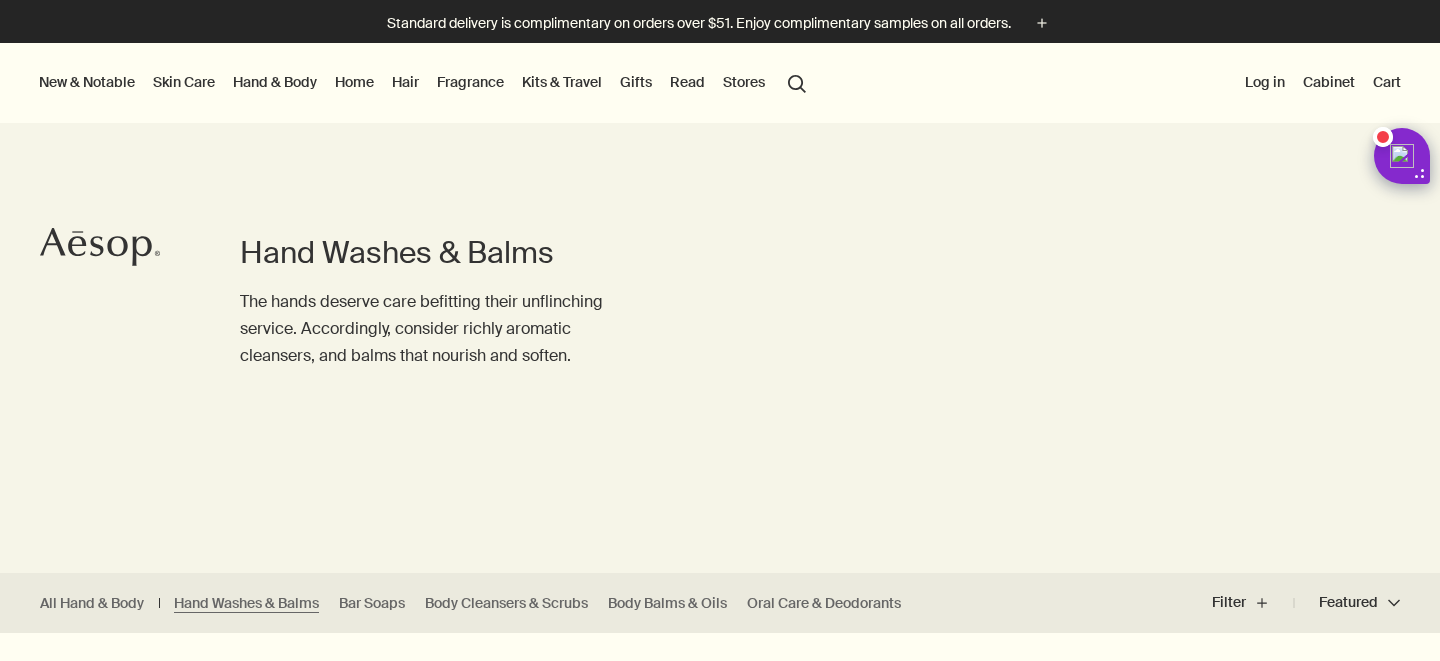 scroll, scrollTop: 0, scrollLeft: 0, axis: both 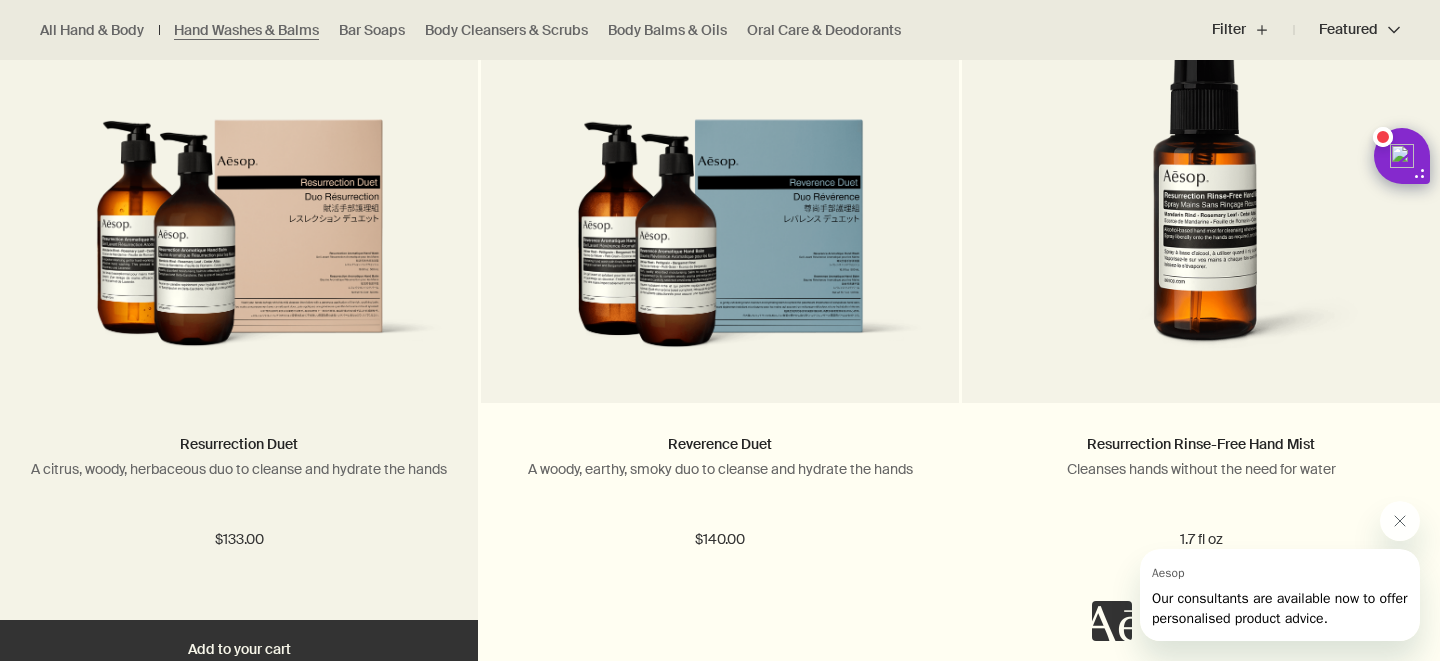 click at bounding box center [239, 246] 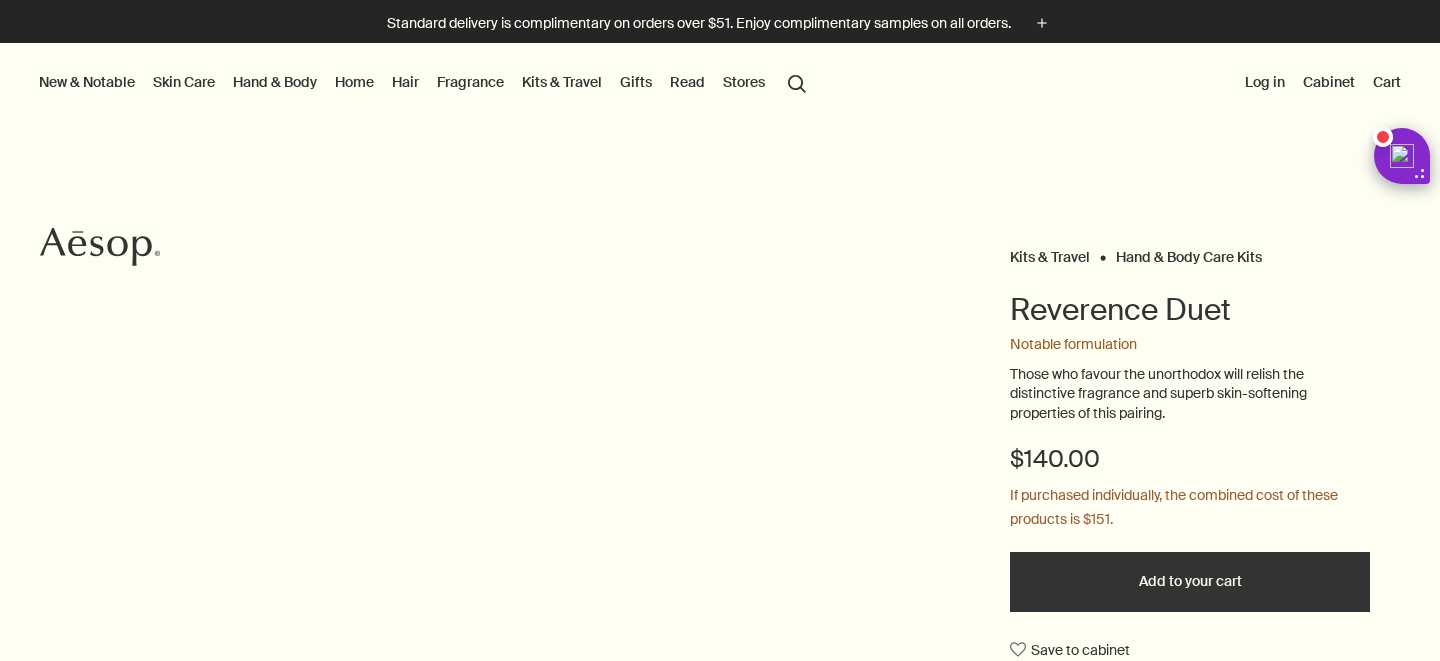 scroll, scrollTop: 0, scrollLeft: 0, axis: both 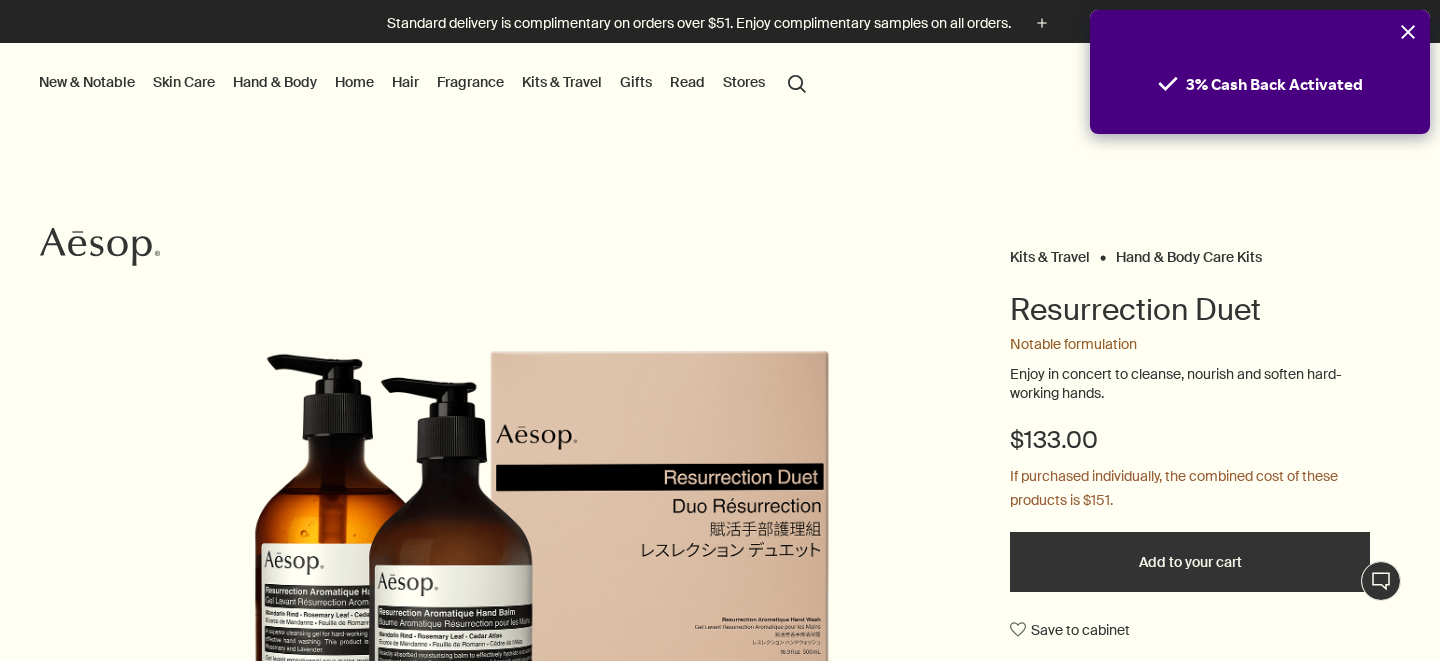 click on "Kits & Travel Hand & Body Care Kits Resurrection Duet Notable formulation Enjoy in concert to cleanse, nourish and soften hard-working hands. $133.00 If purchased individually, the combined cost of these products is $151.   Add to your cart Save to cabinet About this duet Exceptional formulations for hands, with citrus, woody and herbaceous aromatics Contents Resurrection Aromatique Hand Wash, Resurrection Aromatique Hand Balm If purchased individually, the combined cost of these products is $151. chevron chevron 1  /  4 Bottles are made from a minimum of 97% recycled plastics." at bounding box center [720, 618] 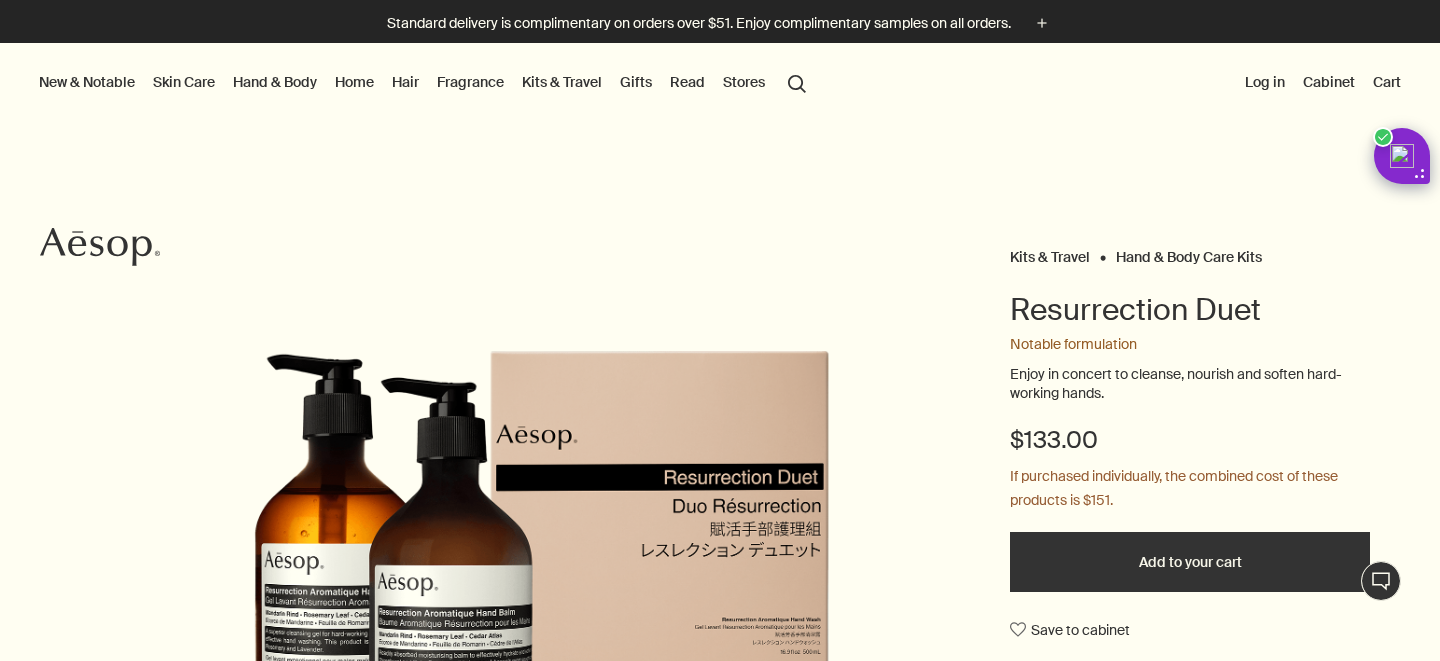 click on "Add to your cart" at bounding box center [1190, 562] 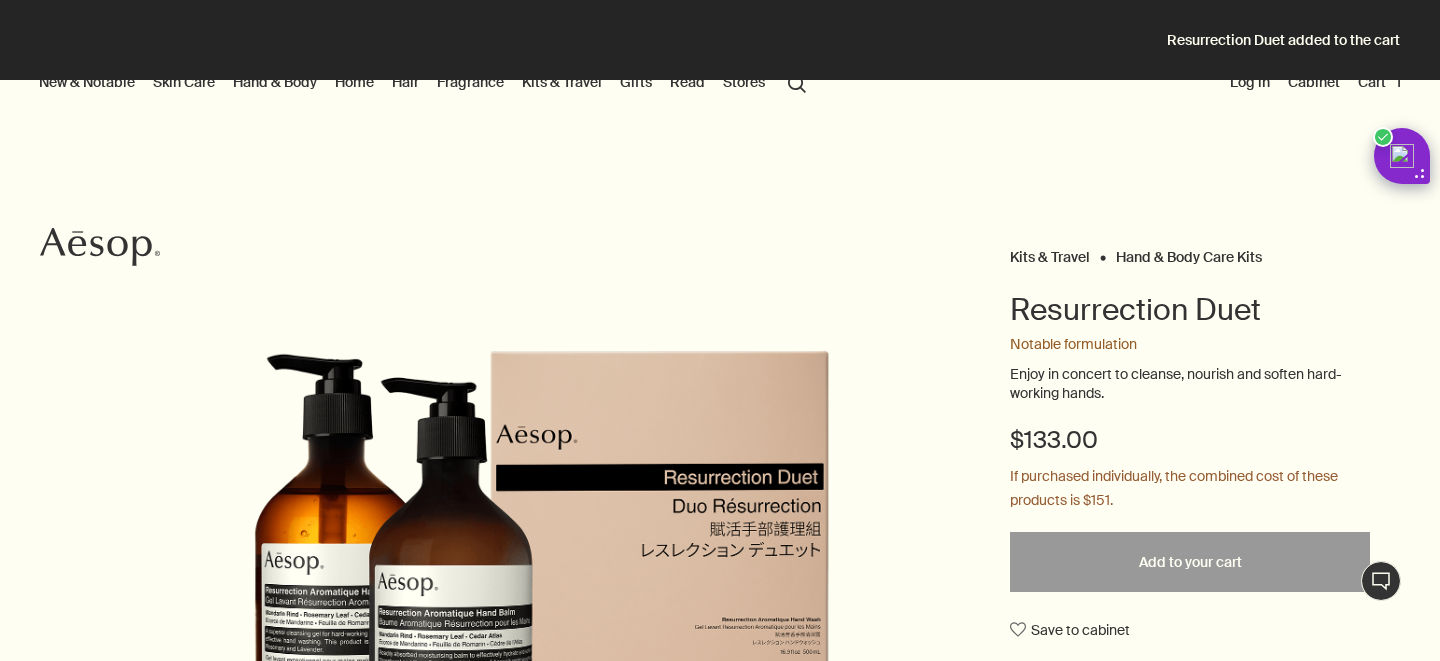 click on "Kits & Travel Hand & Body Care Kits Resurrection Duet Notable formulation Enjoy in concert to cleanse, nourish and soften hard-working hands. $133.00 If purchased individually, the combined cost of these products is $151. Added to your cart Add to your cart Save to cabinet About this duet Exceptional formulations for hands, with citrus, woody and herbaceous aromatics Contents Resurrection Aromatique Hand Wash, Resurrection Aromatique Hand Balm If purchased individually, the combined cost of these products is $151. chevron chevron 1  /  4 Bottles are made from a minimum of 97% recycled plastics." at bounding box center (720, 618) 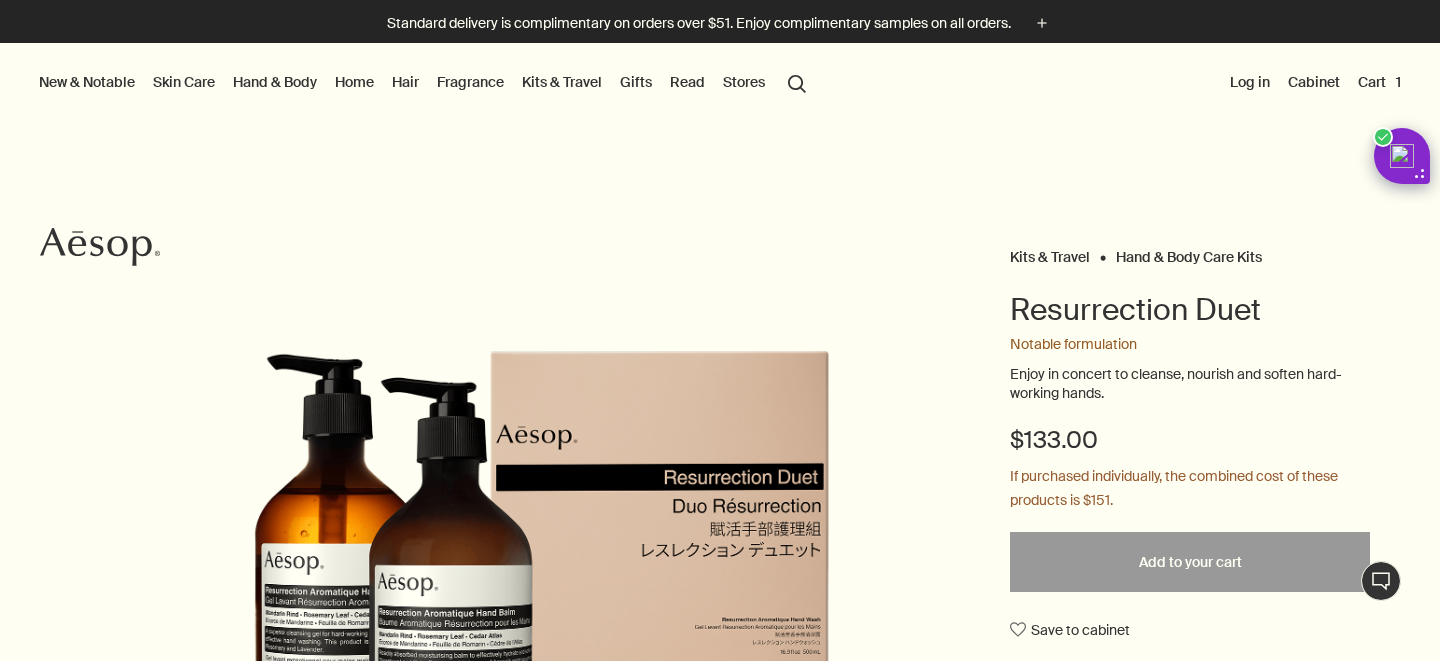 click on "Cart 1" at bounding box center [1379, 82] 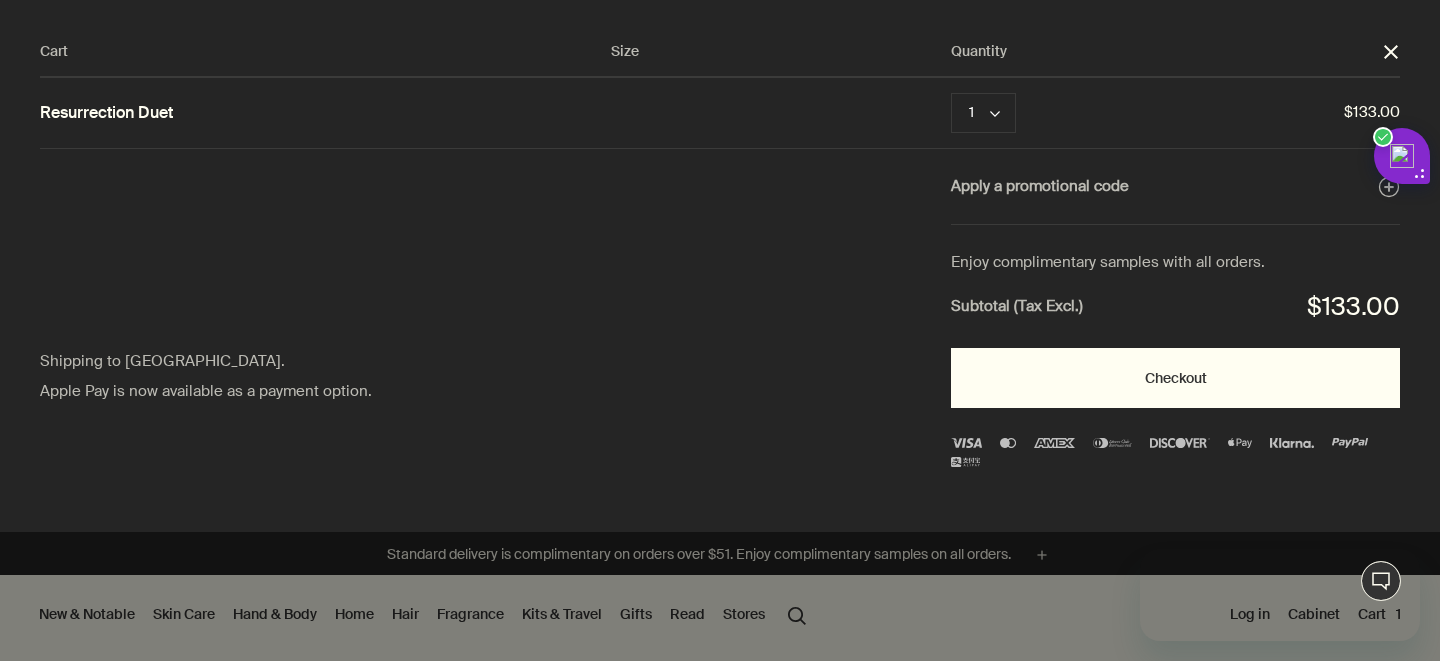 scroll, scrollTop: 0, scrollLeft: 0, axis: both 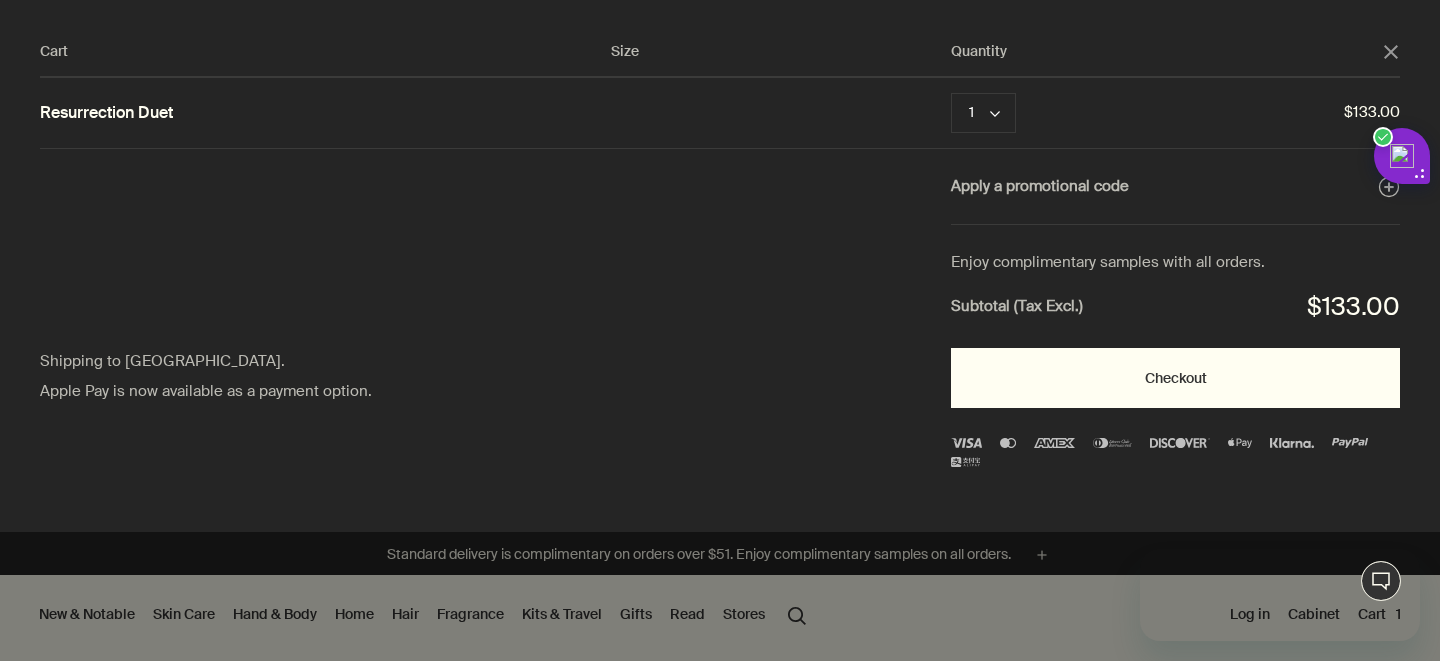click on "Checkout" at bounding box center [1175, 378] 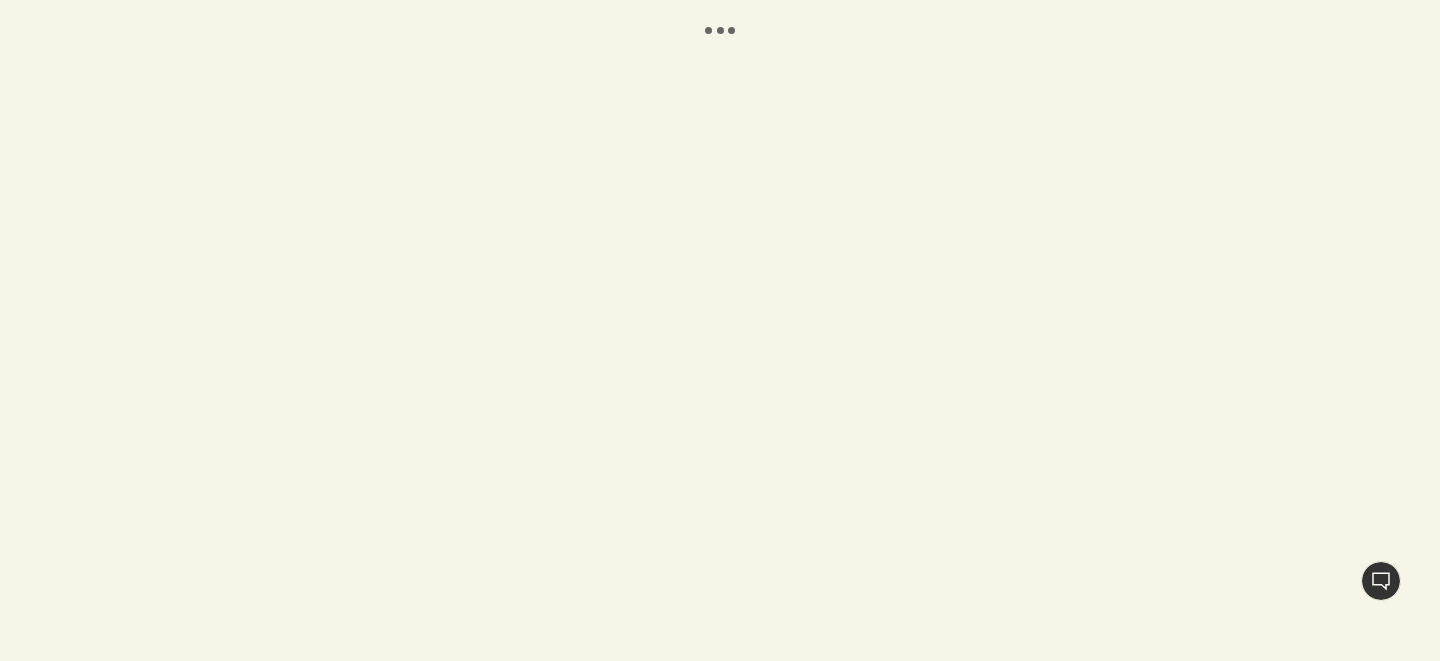 scroll, scrollTop: 0, scrollLeft: 0, axis: both 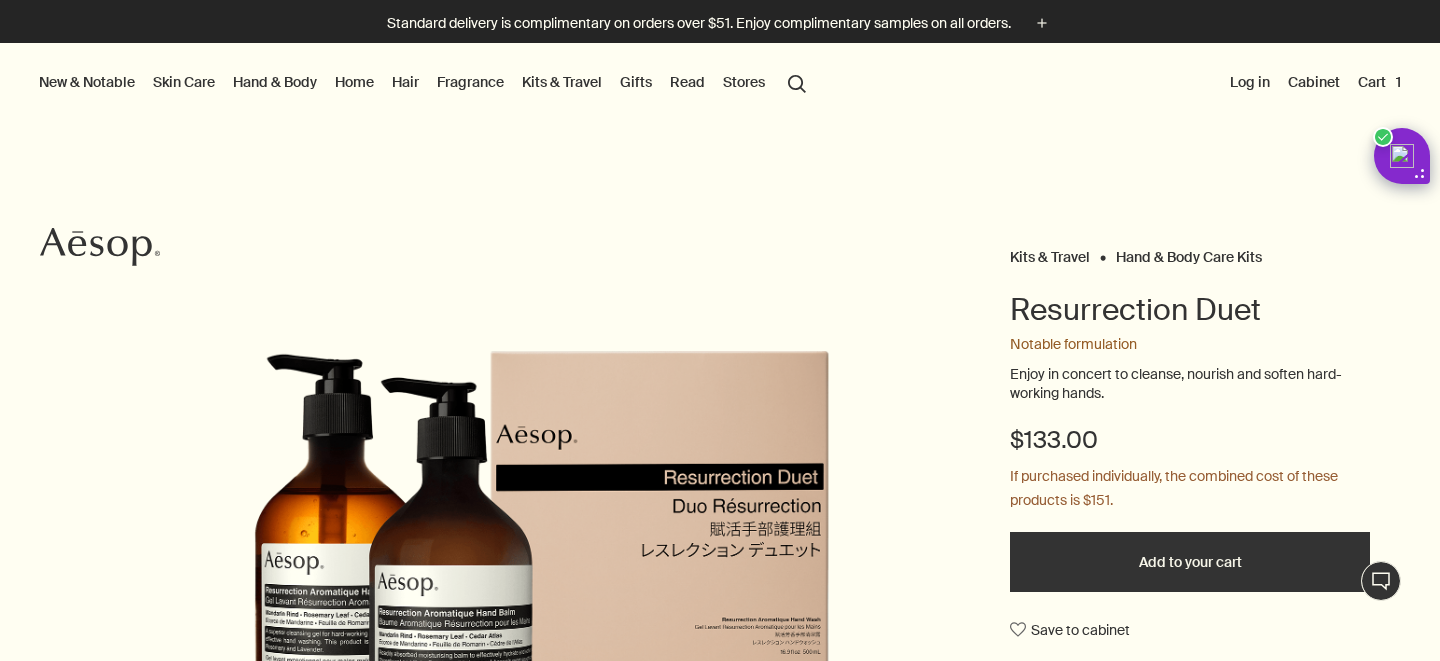 click on "Cart 1" at bounding box center [1379, 83] 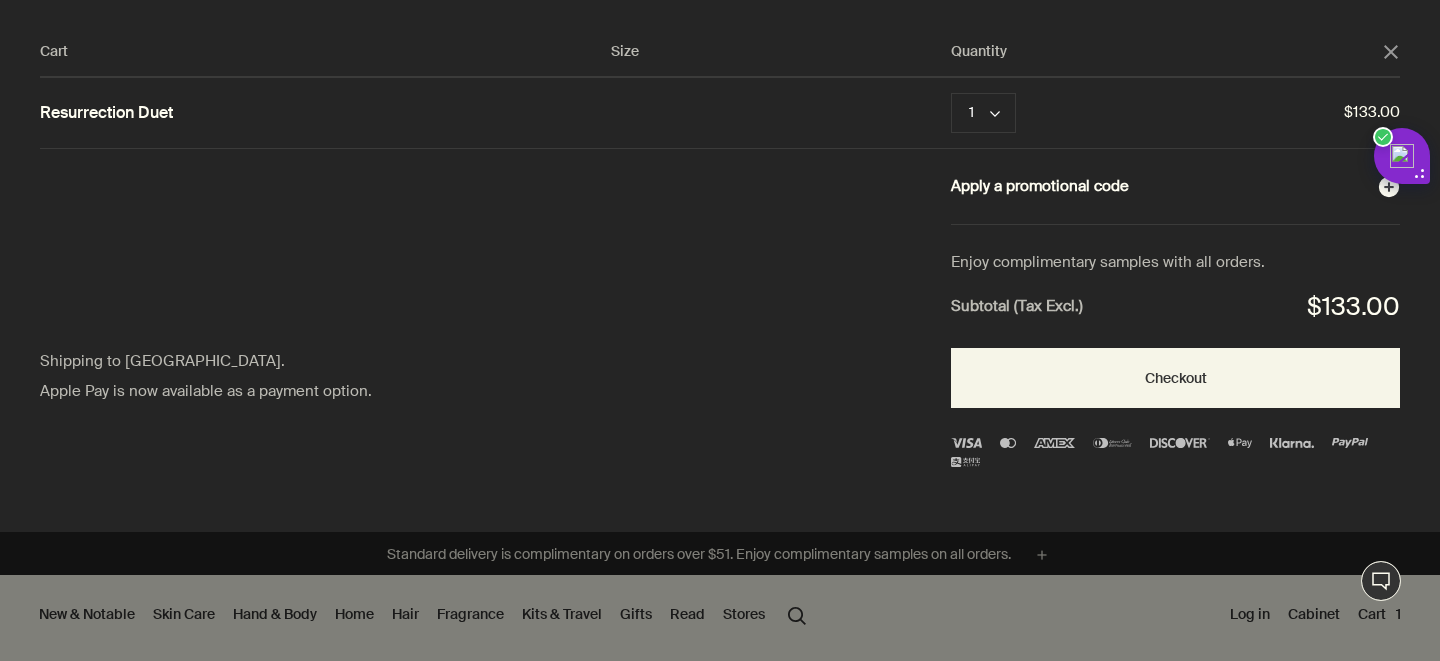 click on "Apply a promotional code plusAndCloseWithCircle" at bounding box center [1175, 187] 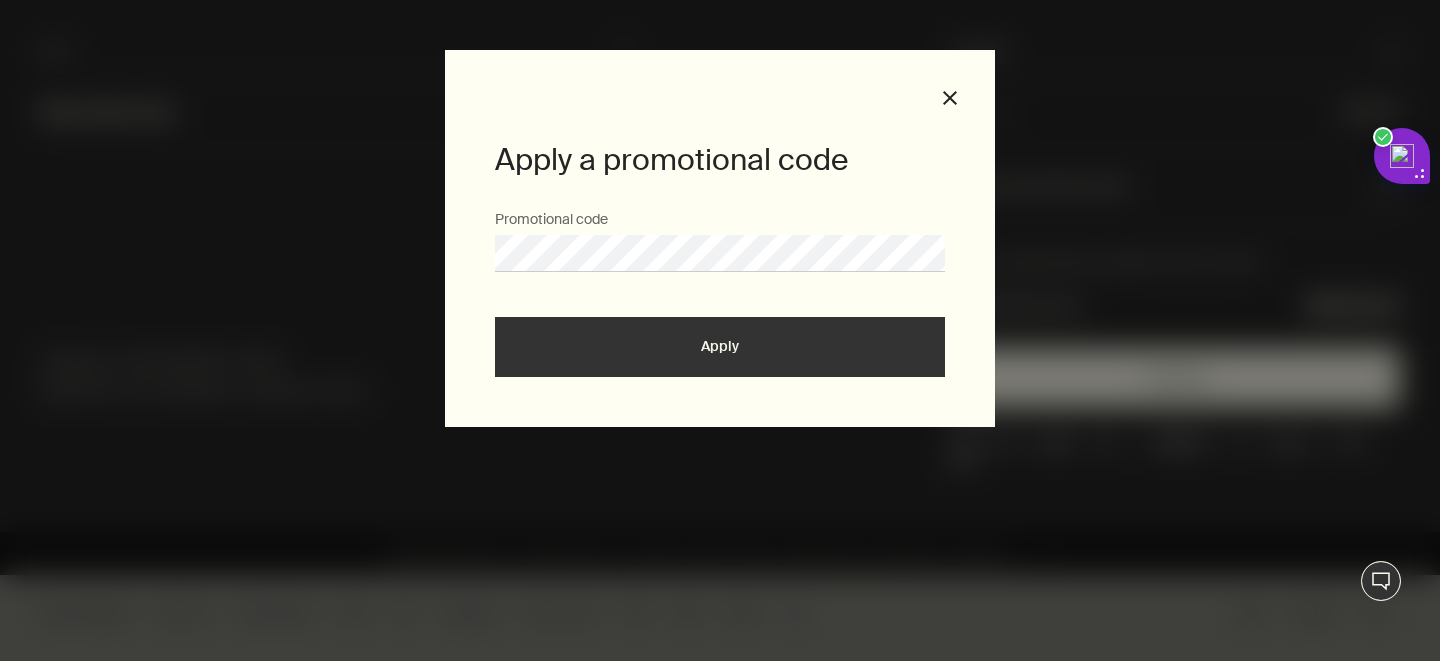 click on "Apply" at bounding box center [720, 347] 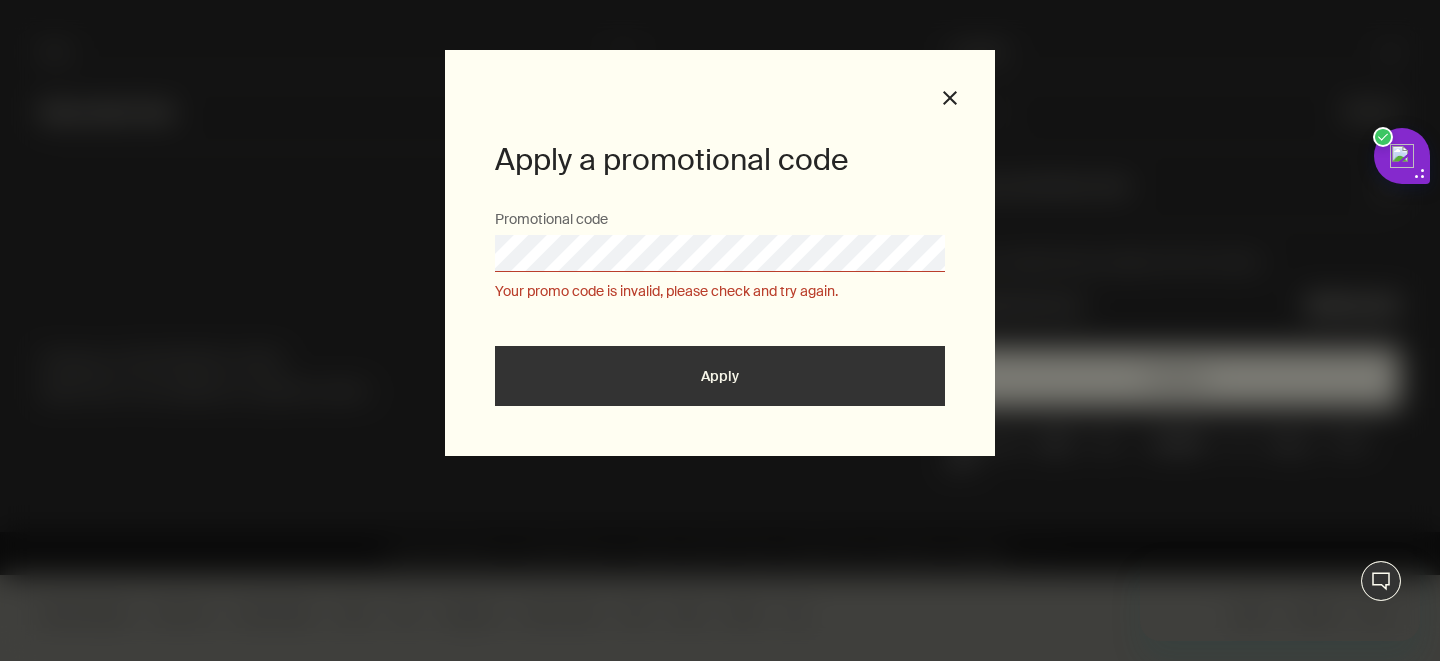 scroll, scrollTop: 0, scrollLeft: 0, axis: both 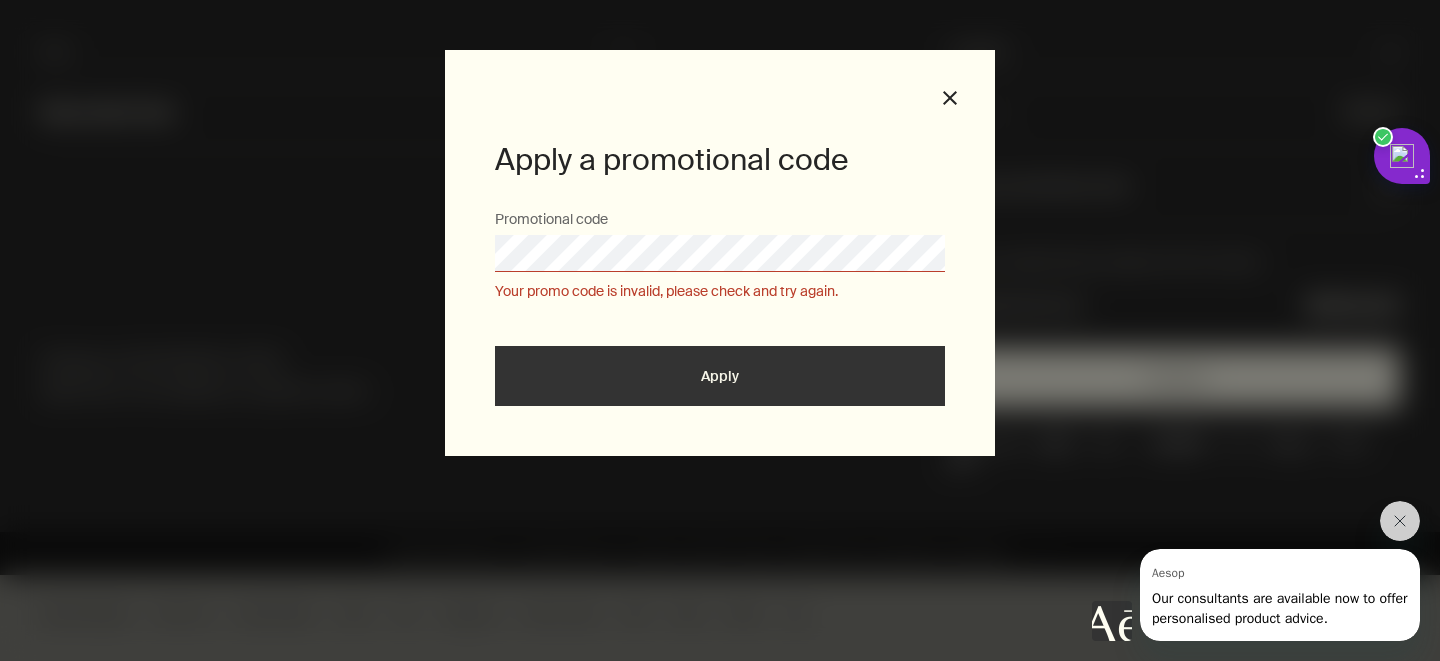 click on "Apply a promotional code Promotional code Your promo code is invalid, please check and try again. Apply close" at bounding box center [720, 253] 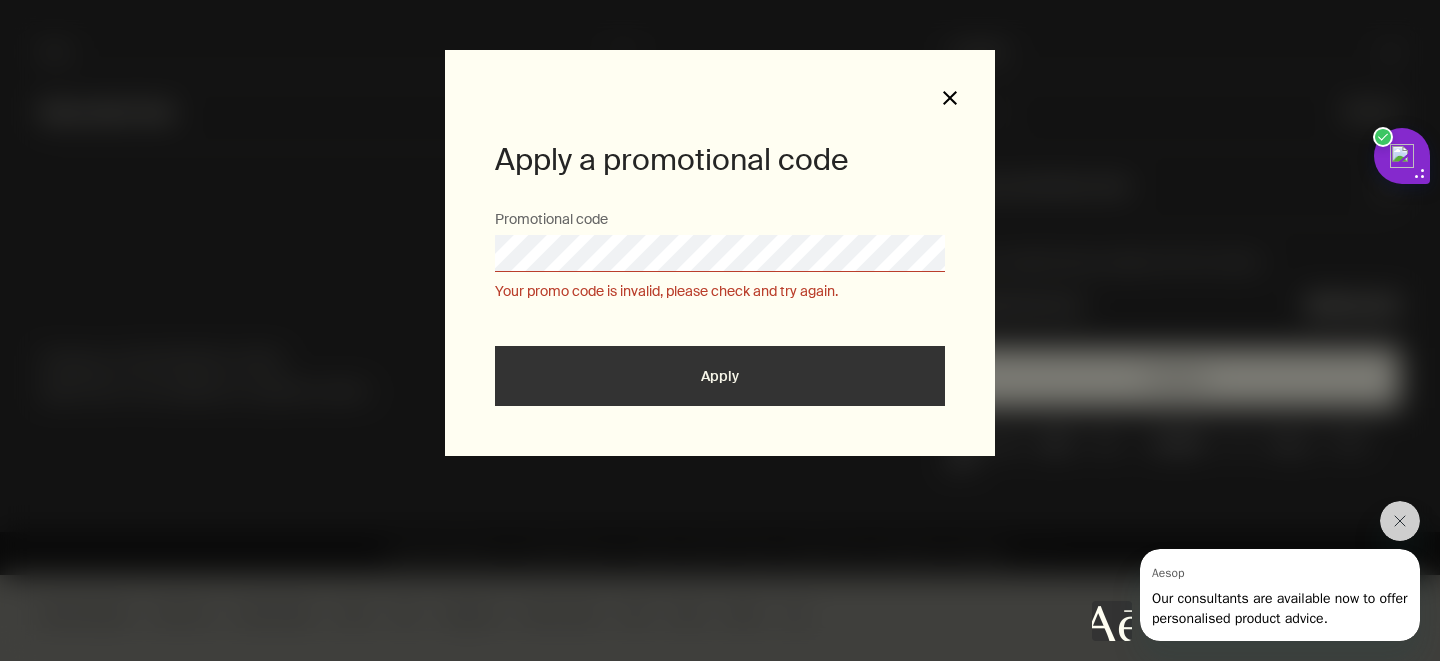 click on "close" at bounding box center (950, 98) 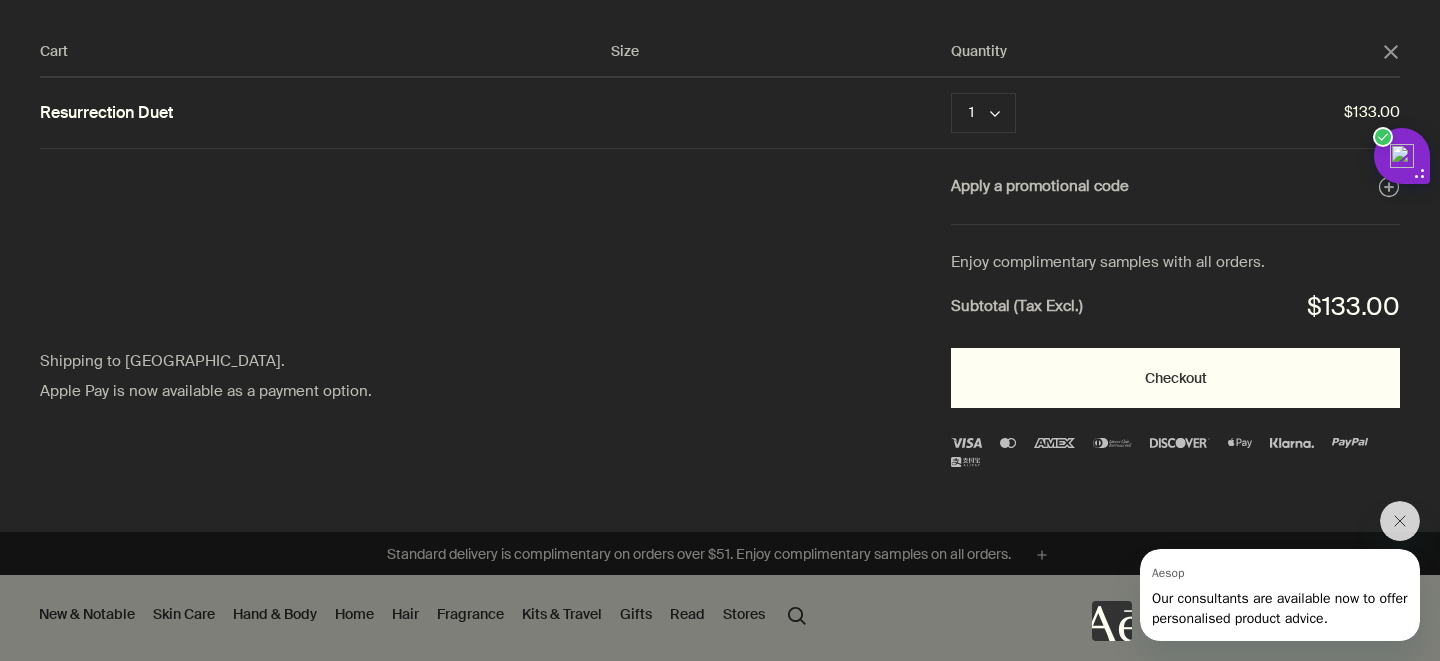 click on "Checkout" at bounding box center [1175, 378] 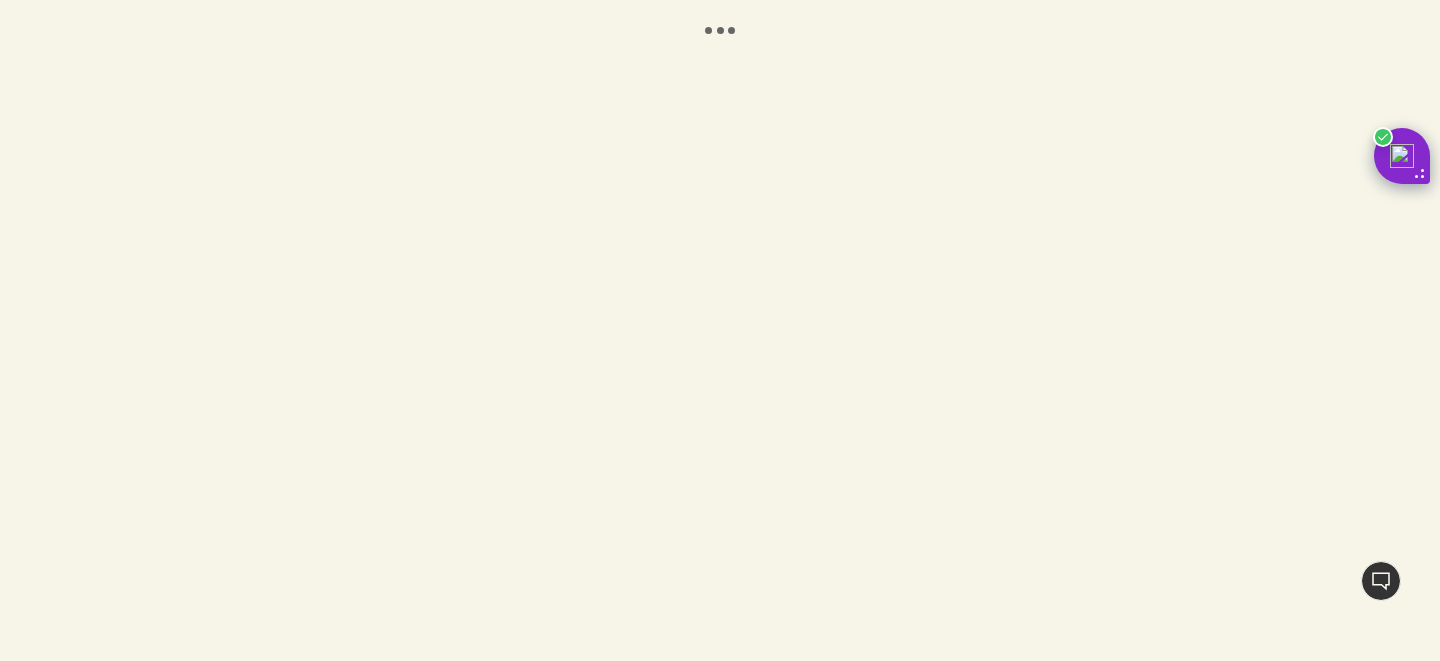 scroll, scrollTop: 0, scrollLeft: 0, axis: both 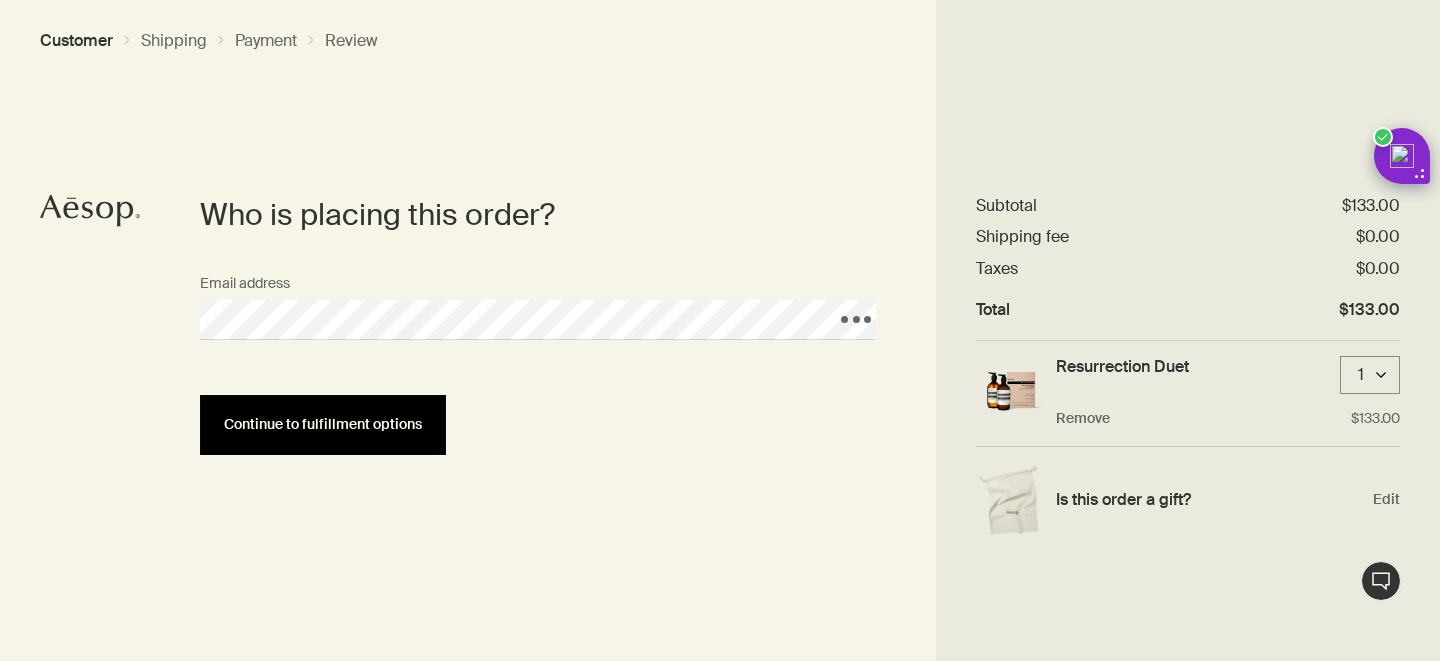 click on "Continue to fulfillment options" at bounding box center [323, 425] 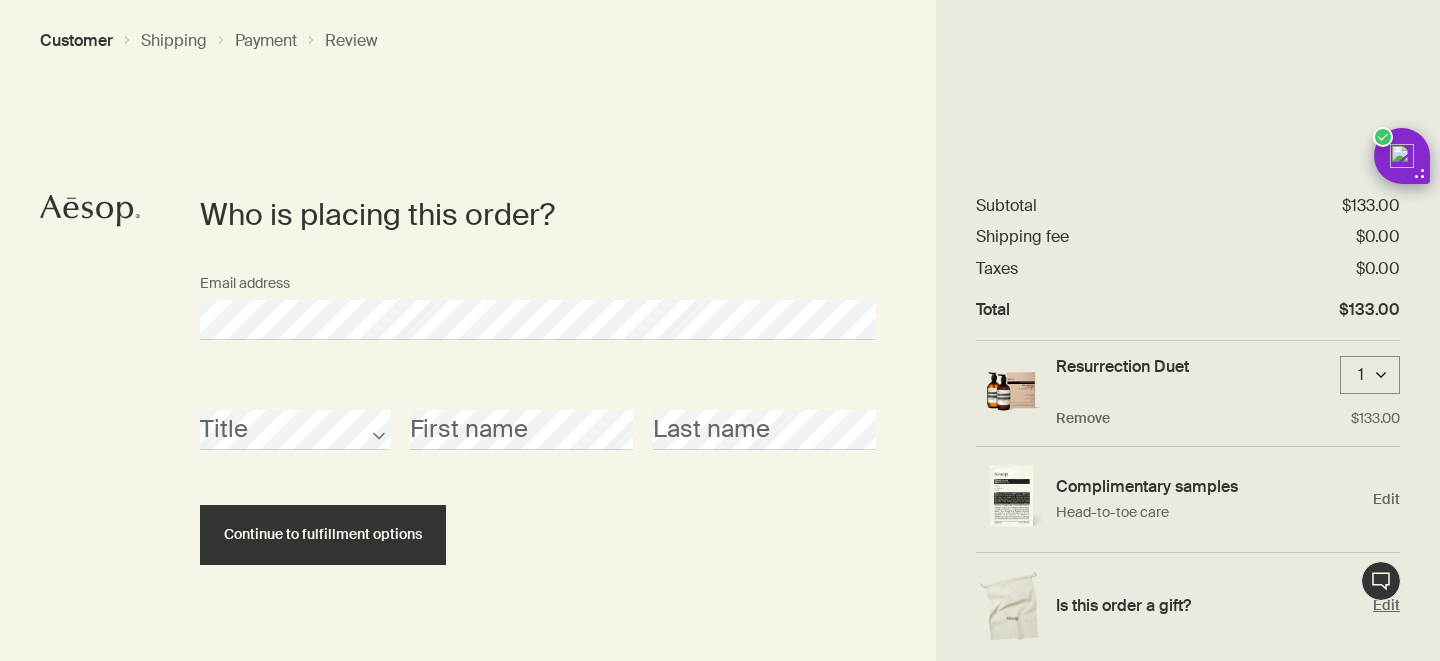 click on "Edit" at bounding box center [1386, 605] 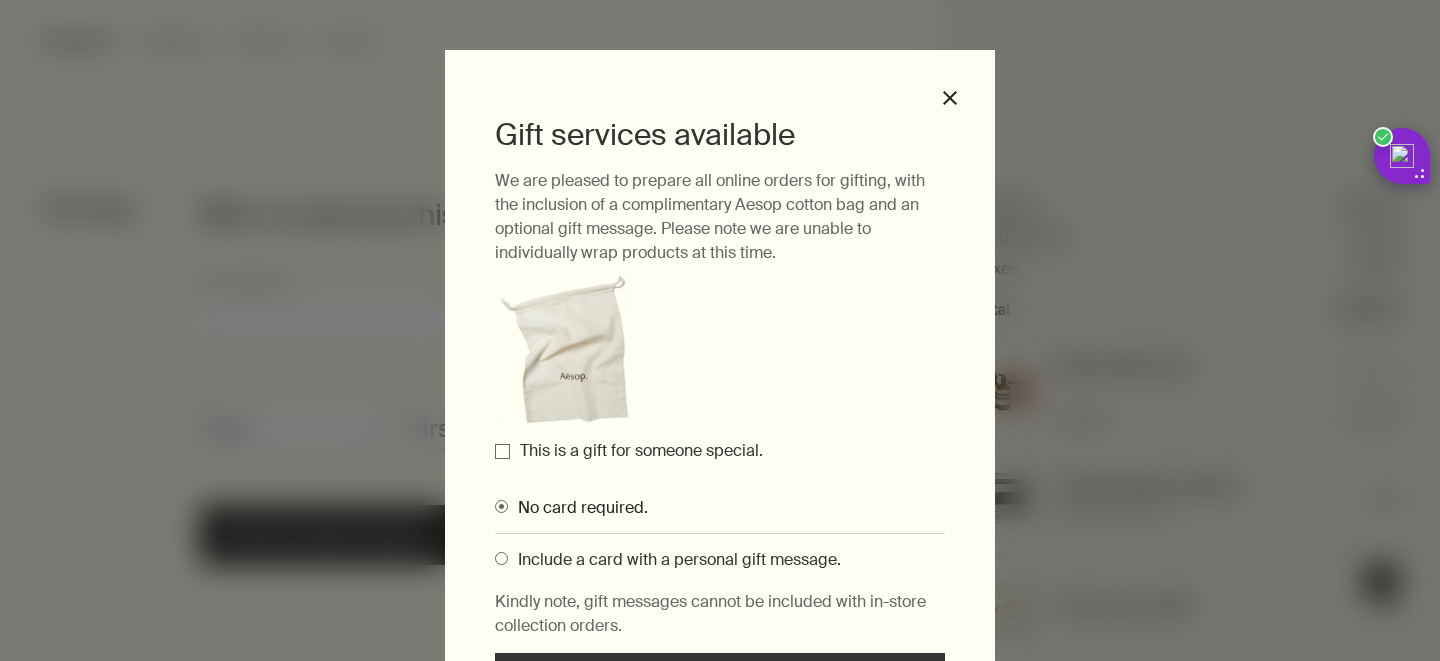 click on "No card required. Include a card with a personal gift message." at bounding box center [720, 526] 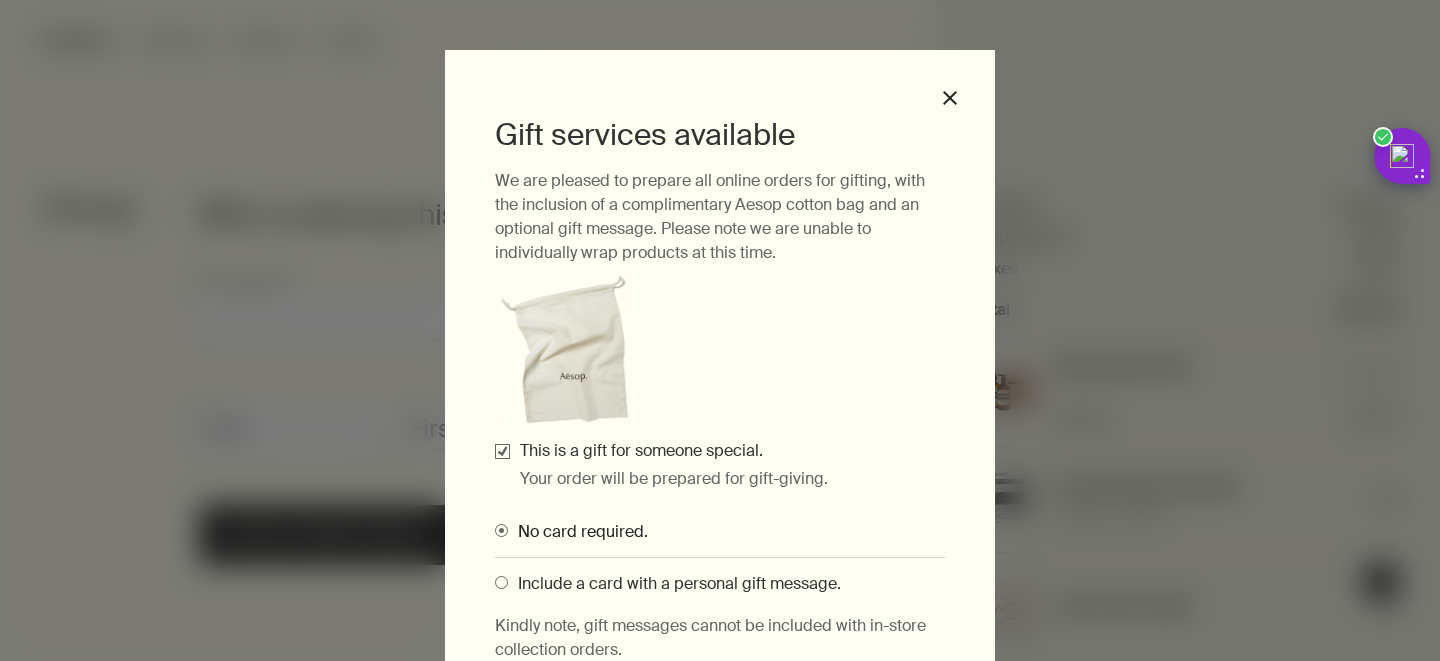 scroll, scrollTop: 74, scrollLeft: 0, axis: vertical 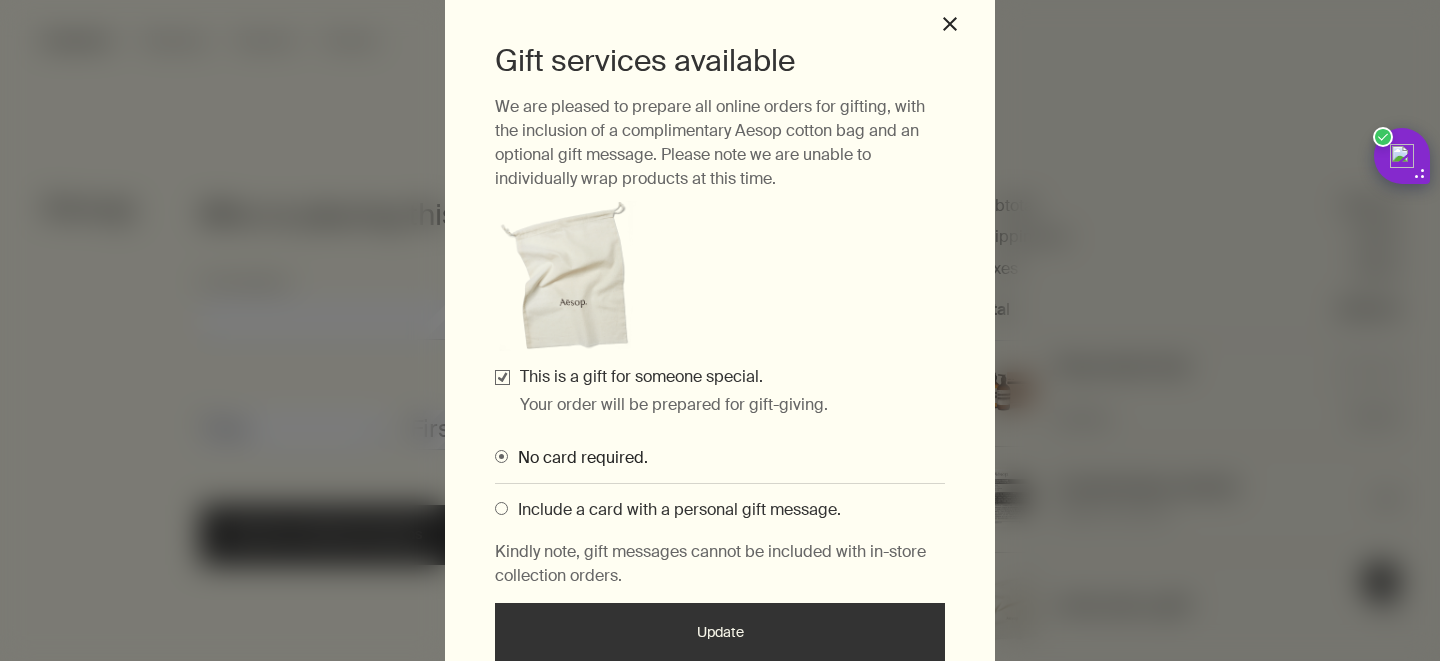 click on "Include a card with a personal gift message." at bounding box center [674, 509] 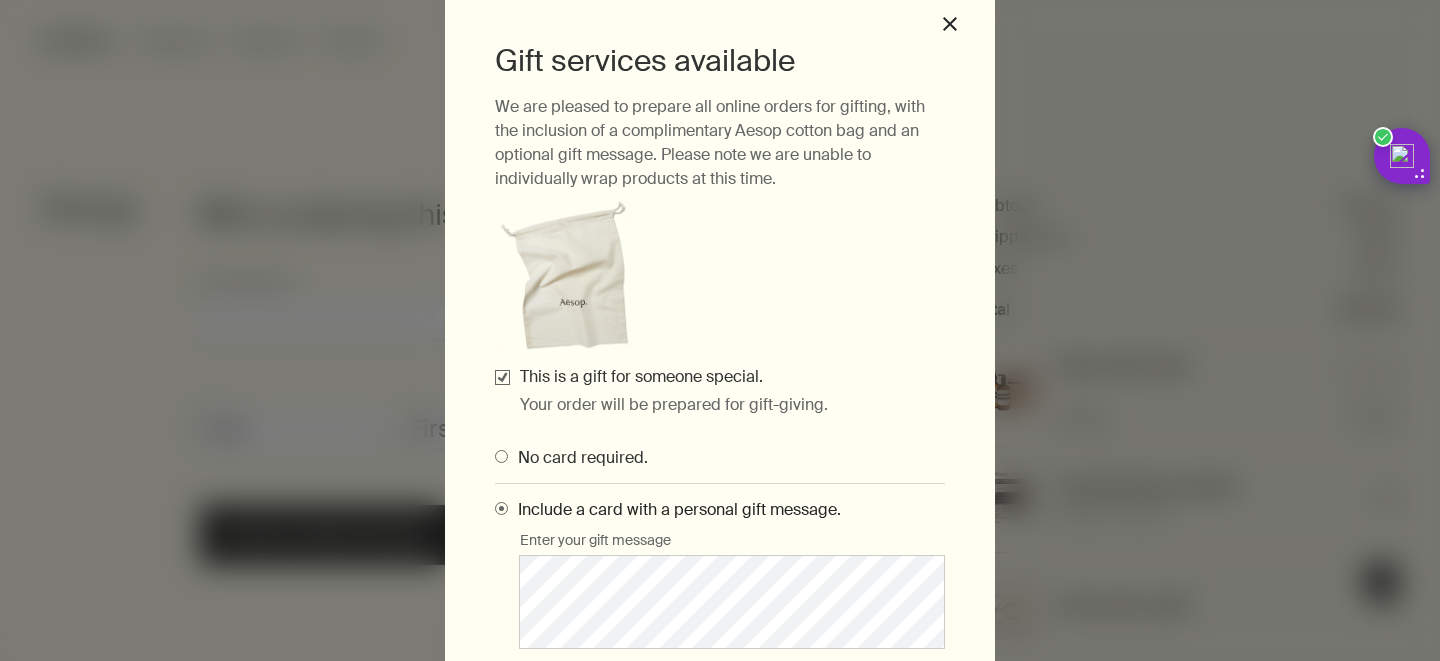 scroll, scrollTop: 212, scrollLeft: 0, axis: vertical 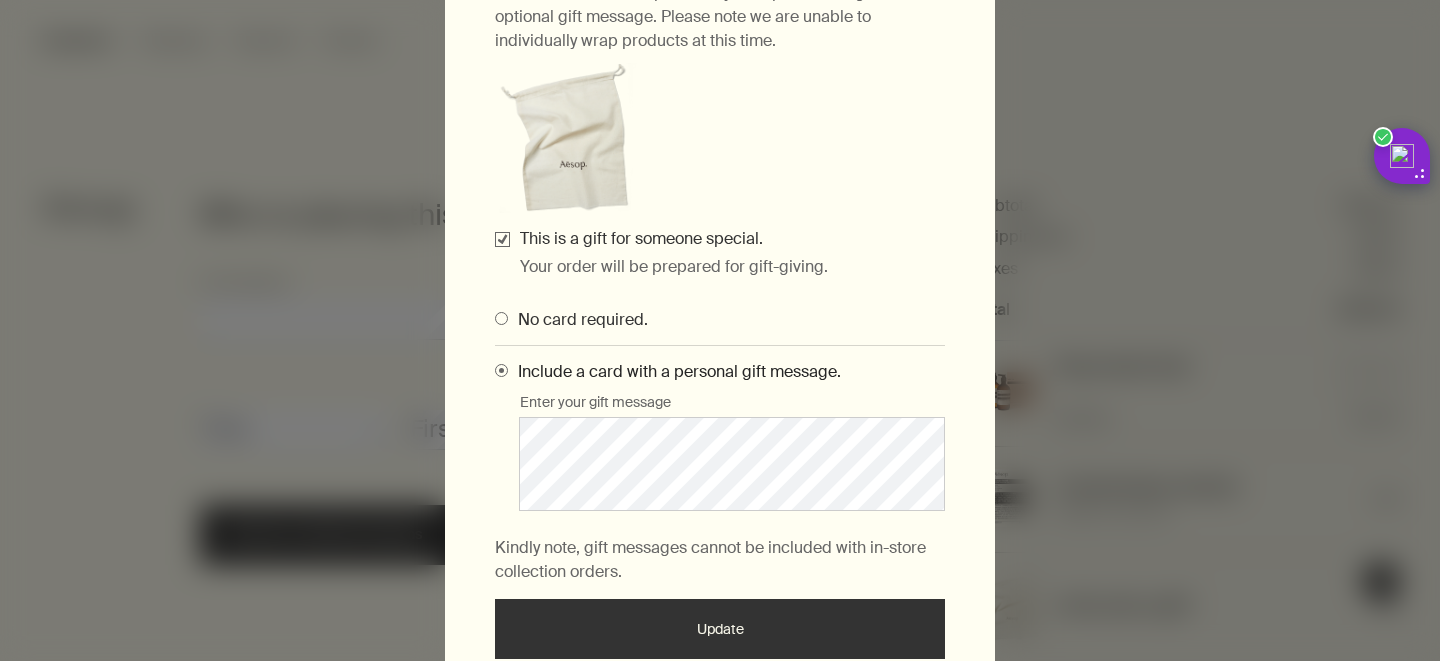 click on "Update" at bounding box center (720, 629) 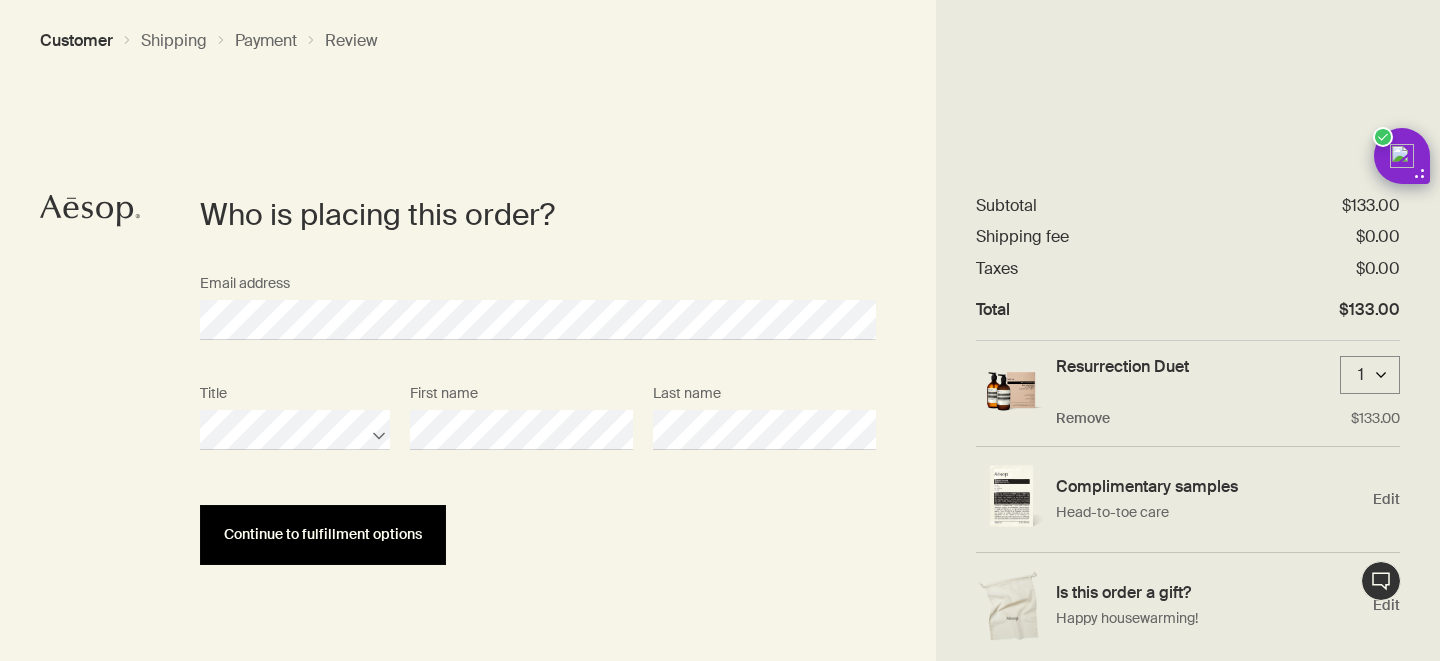 click on "Continue to fulfillment options" at bounding box center [323, 534] 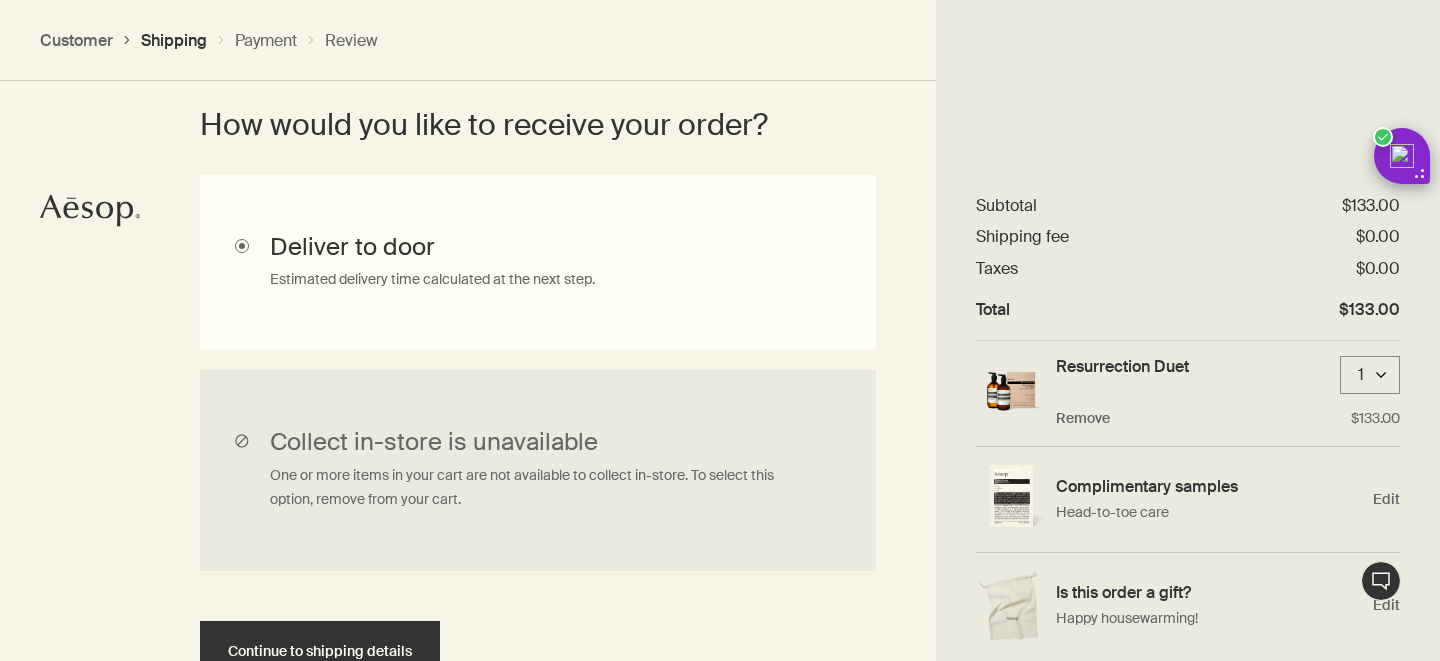 scroll, scrollTop: 691, scrollLeft: 0, axis: vertical 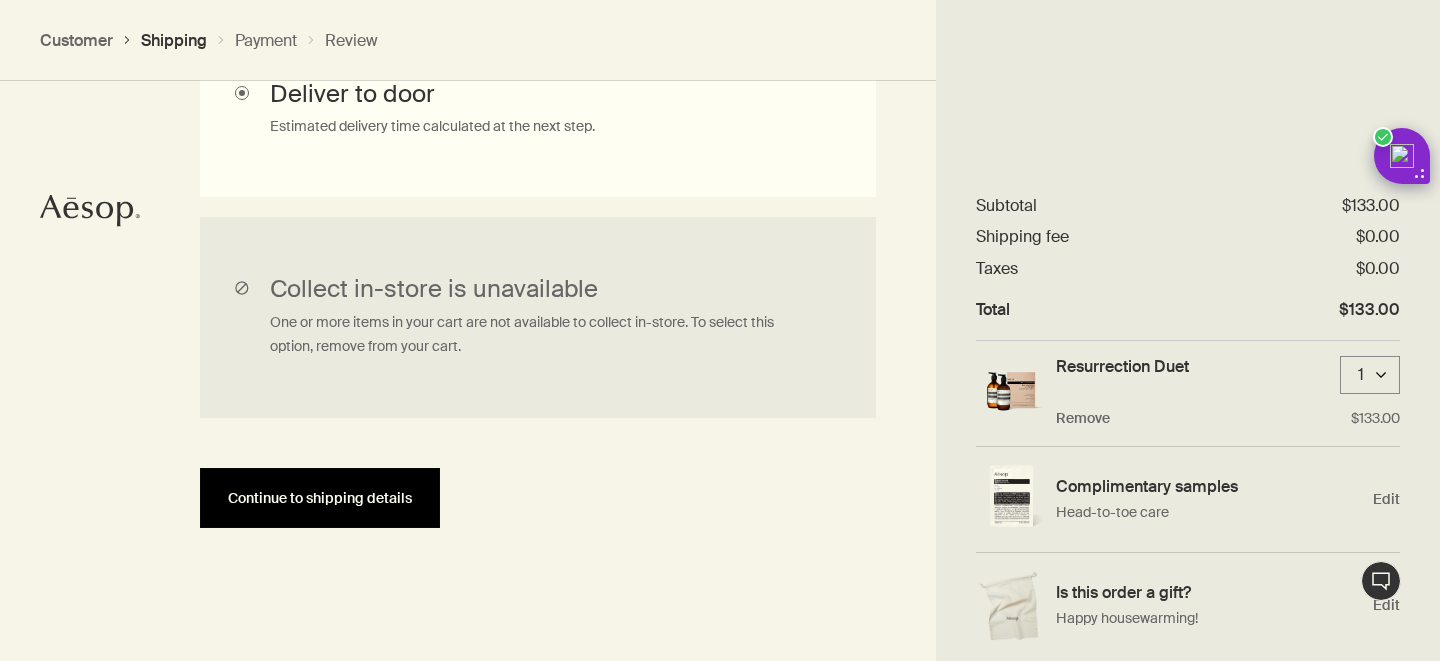 click on "Continue to shipping details" at bounding box center [320, 498] 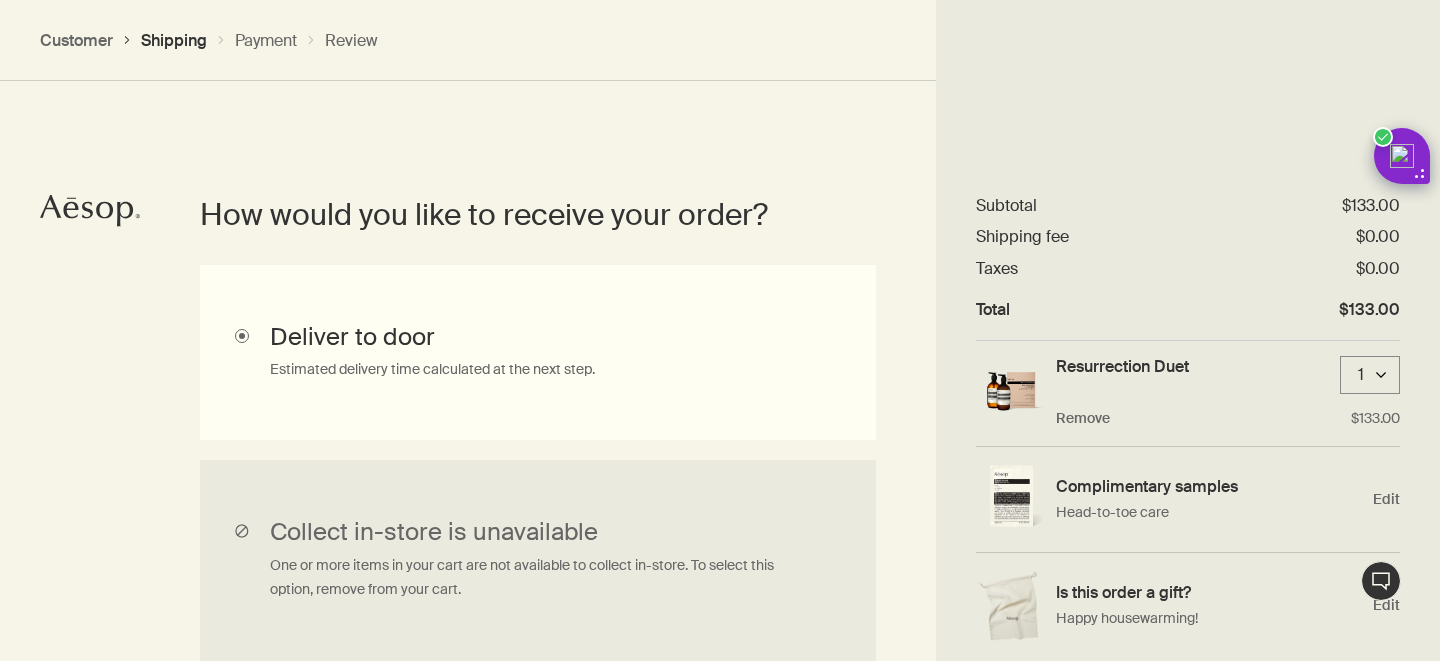 select on "US" 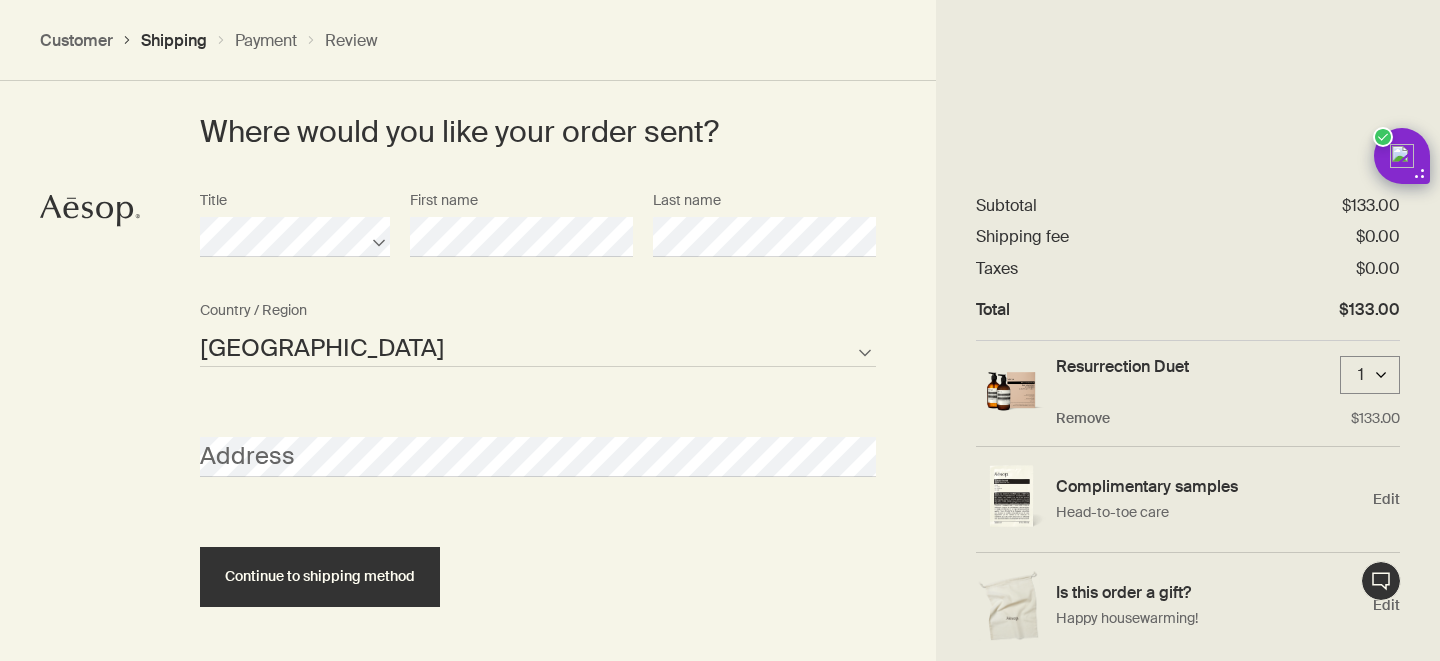 scroll, scrollTop: 967, scrollLeft: 0, axis: vertical 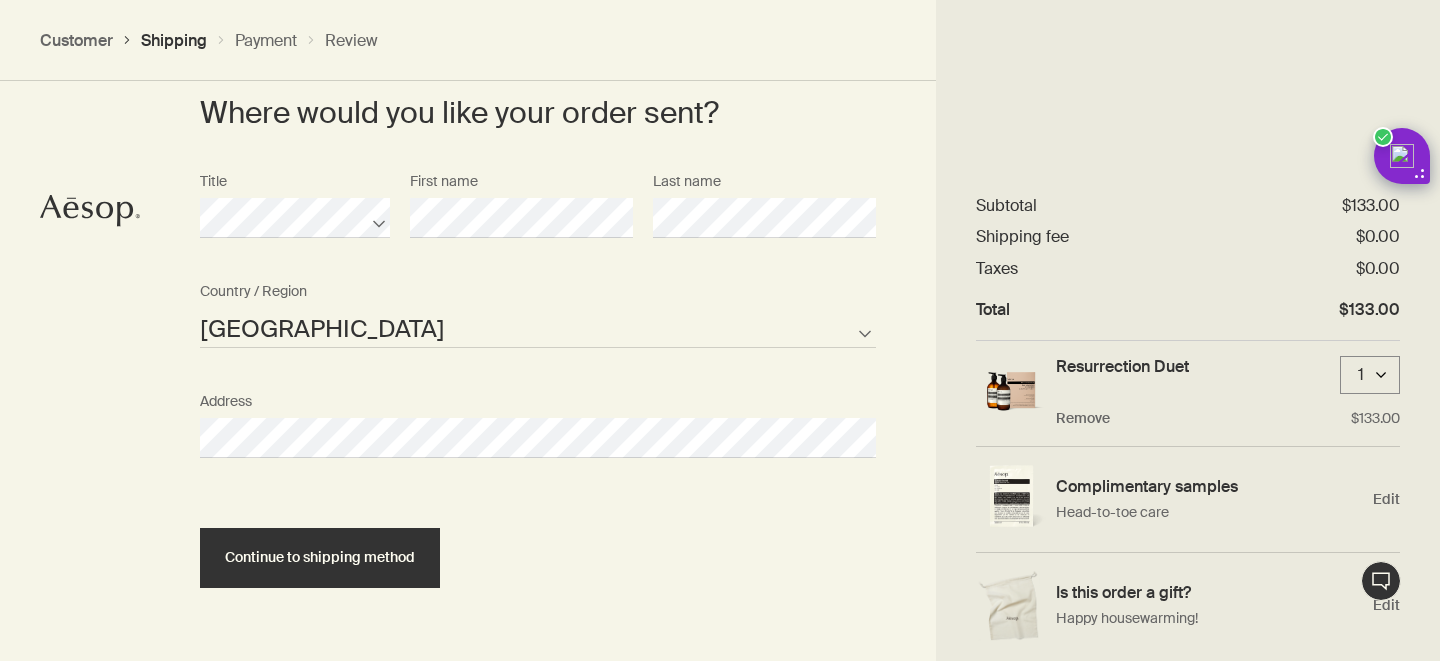 select on "US" 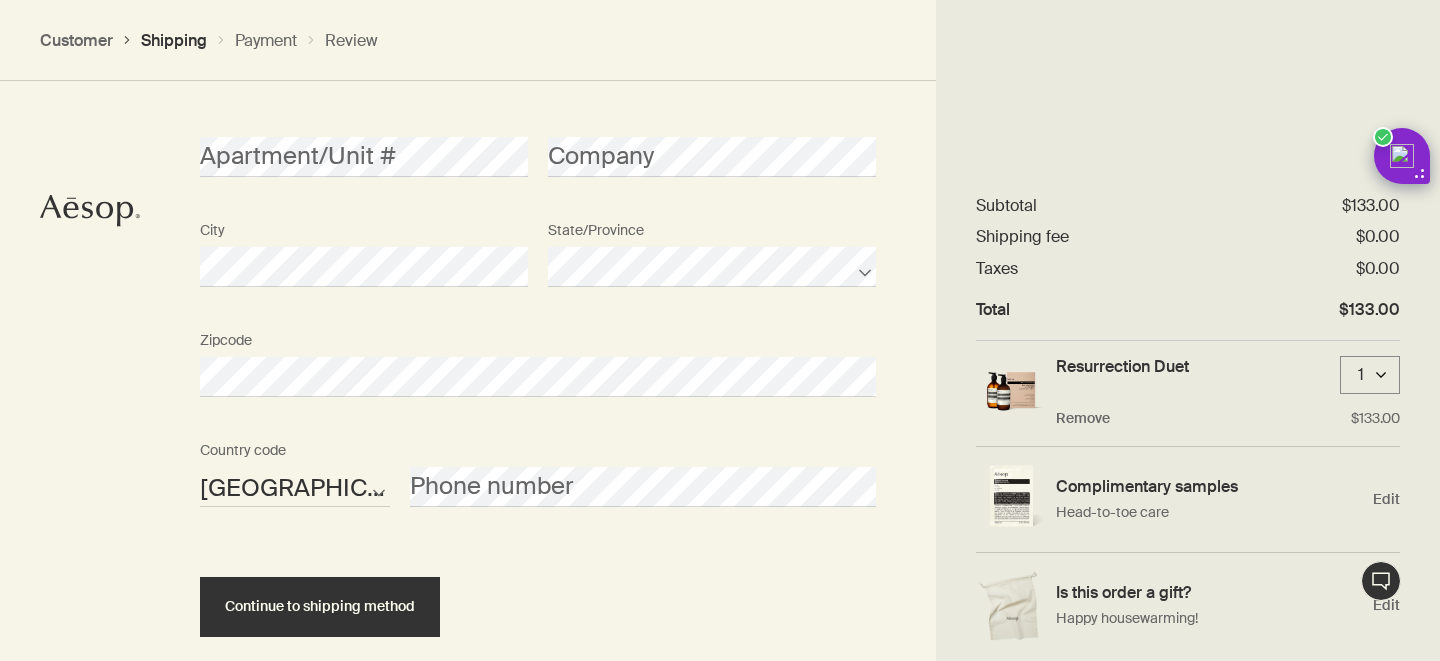 scroll, scrollTop: 1448, scrollLeft: 0, axis: vertical 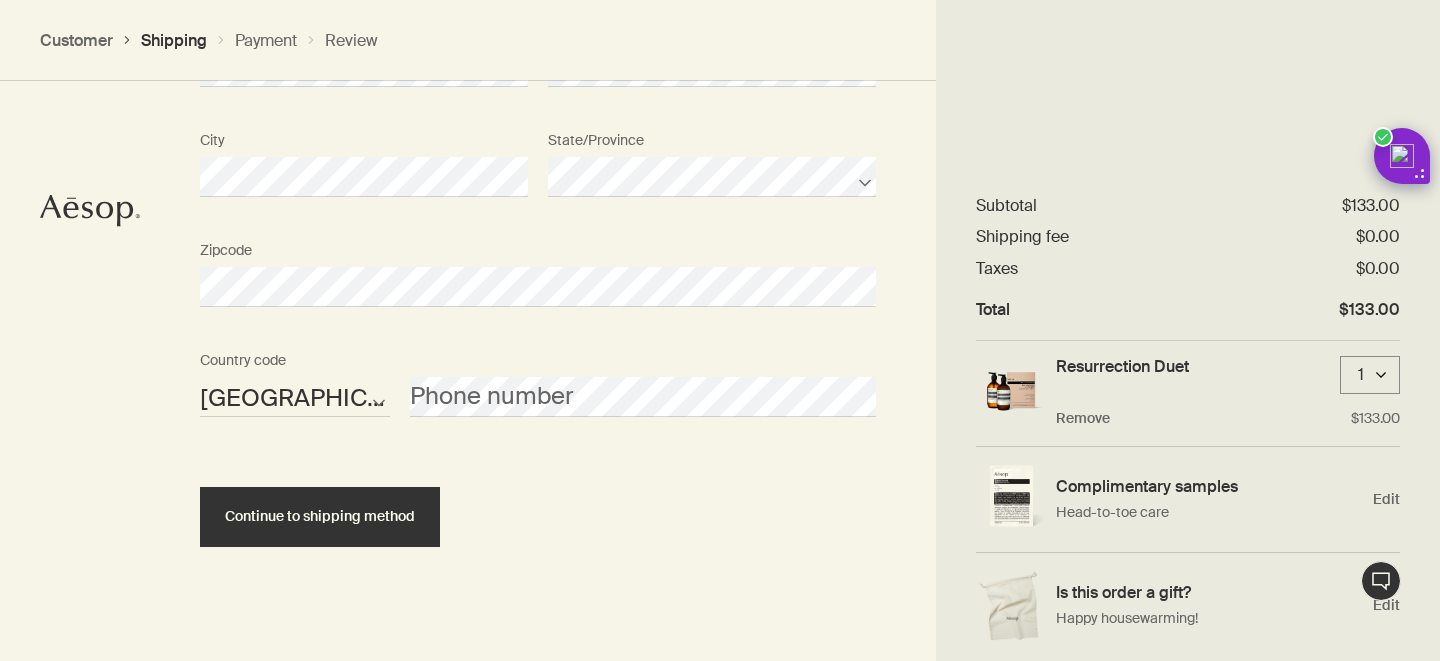 click on "AFG ALB DZA ASM AND AGO AIA ATA ATG ARG ARM ABW AUS AUT AZE BHS BHR BGD BRB BLR BEL BLZ BEN BMU BTN BOL BIH BWA BRA IOT VGB BRN BGR BFA BDI KHM CMR CAN CPV CYM CAF TCD CHL CHN CXR CCK COL COM COK CRI HRV CUB CUW CYP CZE COD DNK DJI DMA DOM TLS ECU EGY SLV GNQ ERI EST ETH FLK FRO FJI FIN FRA PYF GAB GMB GEO DEU GHA GIB GRC GRL GRD GUM GTM GGY GIN GNB GUY HTI HND HKG HUN ISL IND IDN IRN IRQ IRL IMN ISR ITA CIV JAM JPN JEY JOR KAZ KEN KIR XKX KWT KGZ LAO LVA LBN LSO LBR LBY LIE LTU LUX MAC MKD MDG MWI MYS MDV MLI MLT MHL MRT MUS MYT MEX FSM MDA MCO MNG MNE MSR MAR MOZ MMR NAM NRU NPL NLD ANT NCL NZL NIC NER NGA NIU PRK MNP NOR OMN PAK PLW PSE PAN PNG PRY PER PHL PCN POL PRT PRI QAT COG REU ROU RUS RWA BLM SHN KNA LCA MAF SPM VCT WSM SMR STP SAU SEN SRB SYC SLE SGP SXM SVK SVN SLB SOM KOR ZAF SSD ESP LKA SDN SUR SJM SWZ SWE CHE SYR TWN TJK TZA THA TGO TKL TON TTO TUN TUR TKM TCA TUV VIR UGA UKR ARE GBR USA URY UZB VUT VAT VEN VNM WLF ESH YEM ZMB ZWE Country code Phone number" at bounding box center [538, 397] 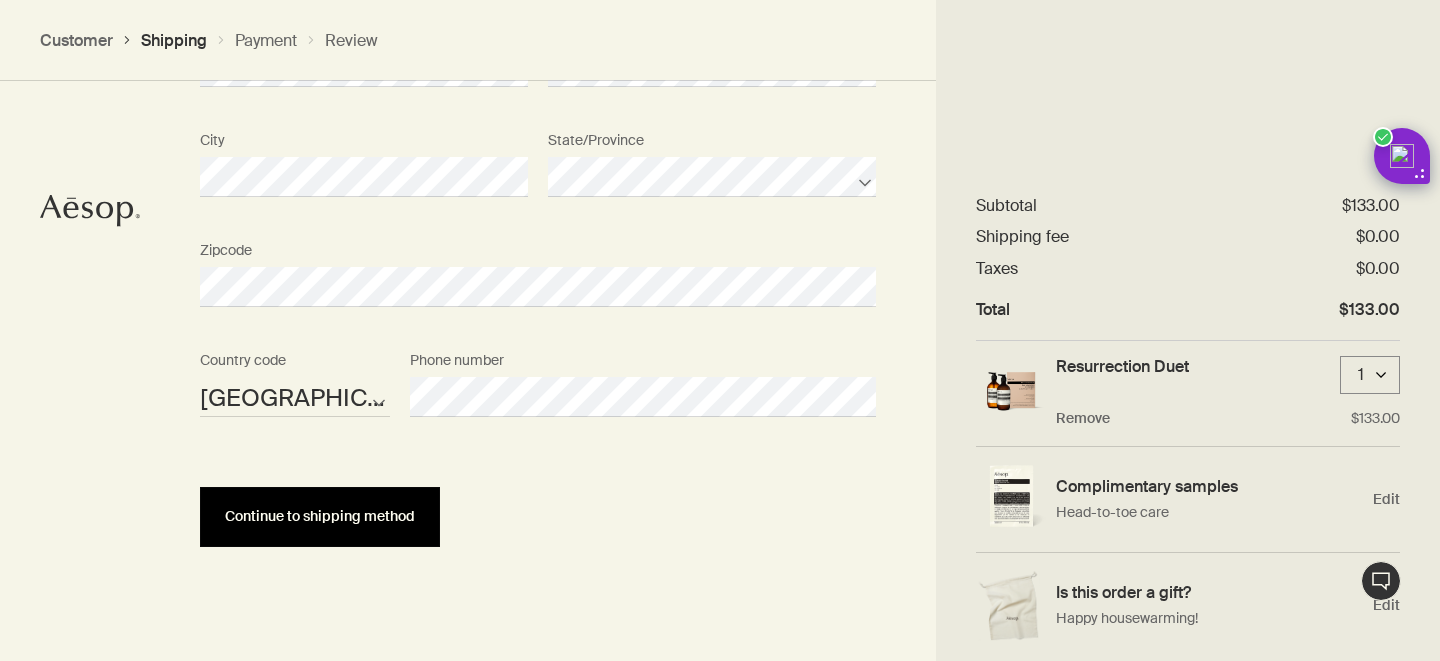 click on "Continue to shipping method" at bounding box center [320, 517] 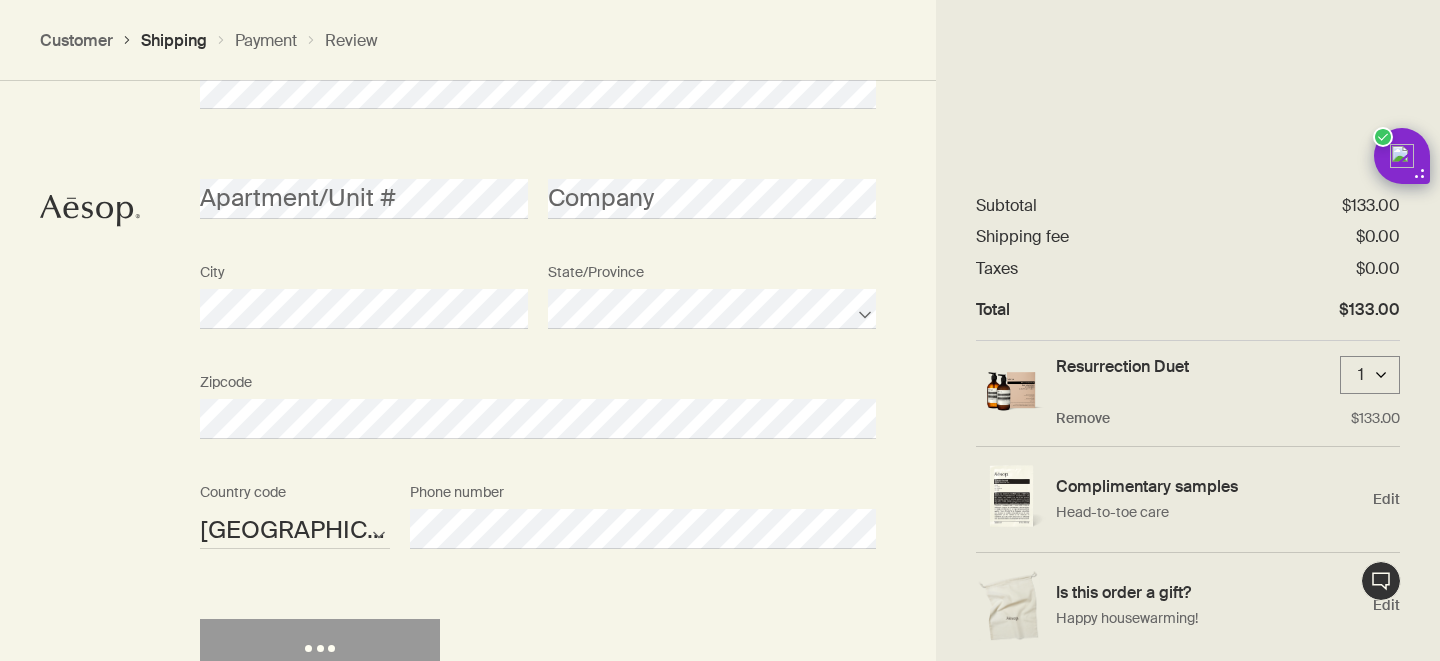 scroll, scrollTop: 1201, scrollLeft: 0, axis: vertical 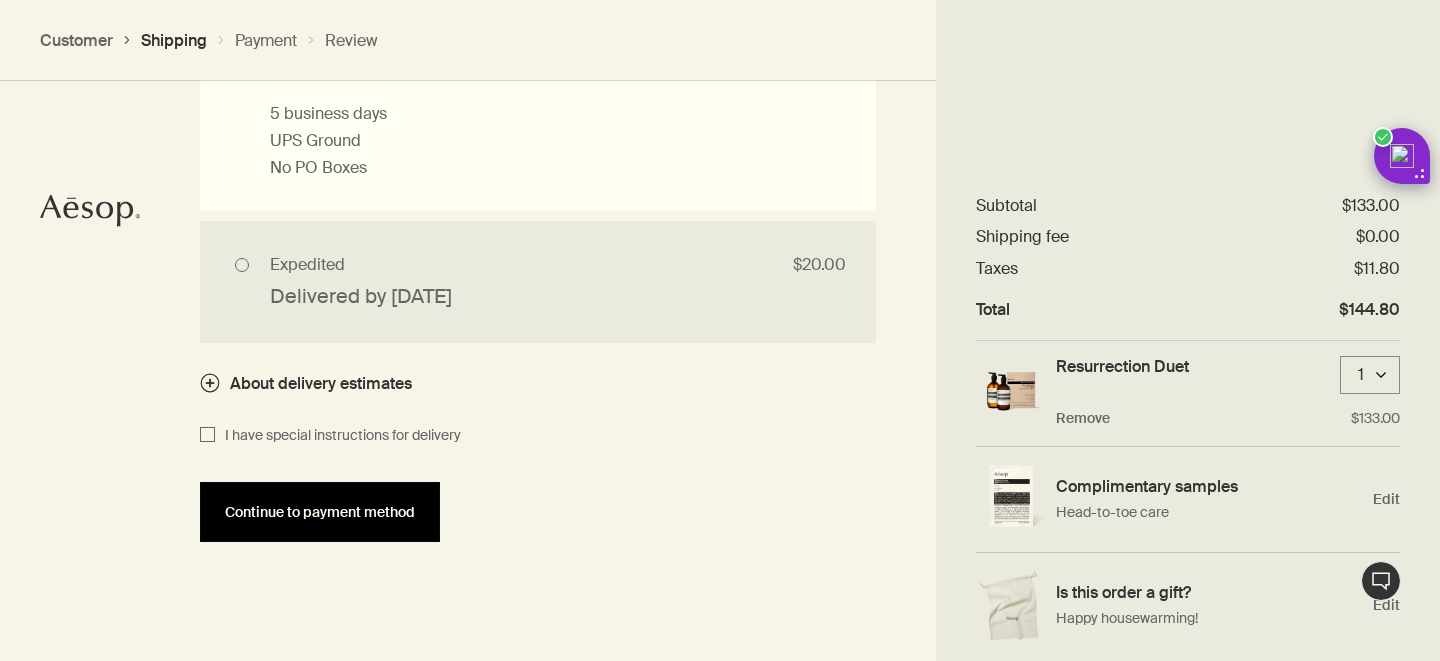 click on "Continue to payment method" at bounding box center (320, 512) 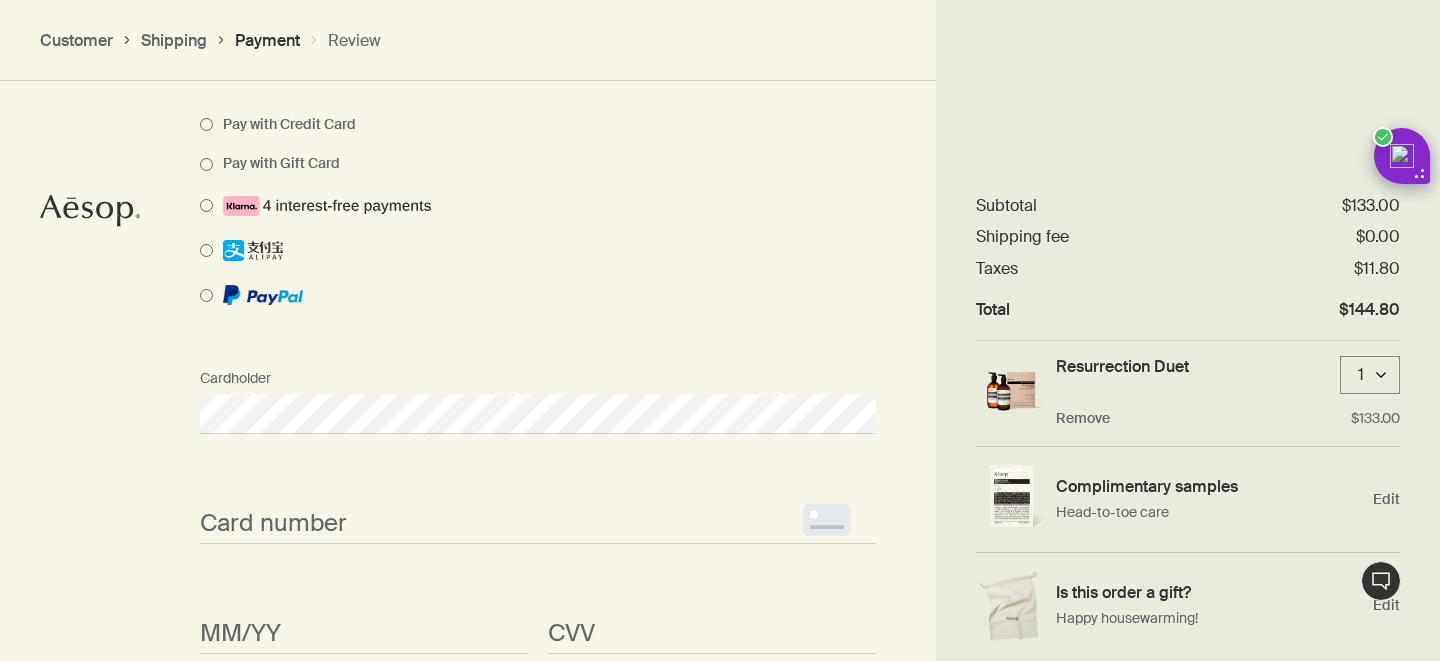 scroll, scrollTop: 1827, scrollLeft: 0, axis: vertical 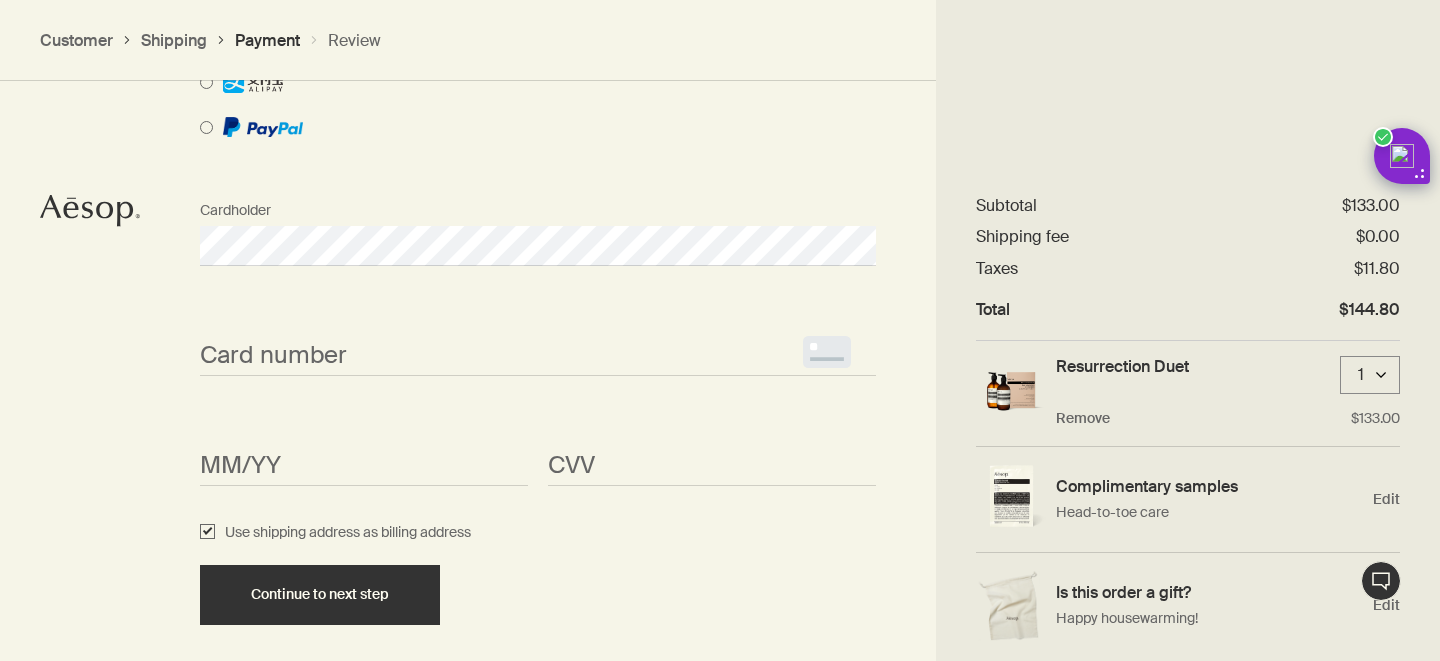 click on "Card number <p>Your browser does not support iframes.</p>" at bounding box center (538, 338) 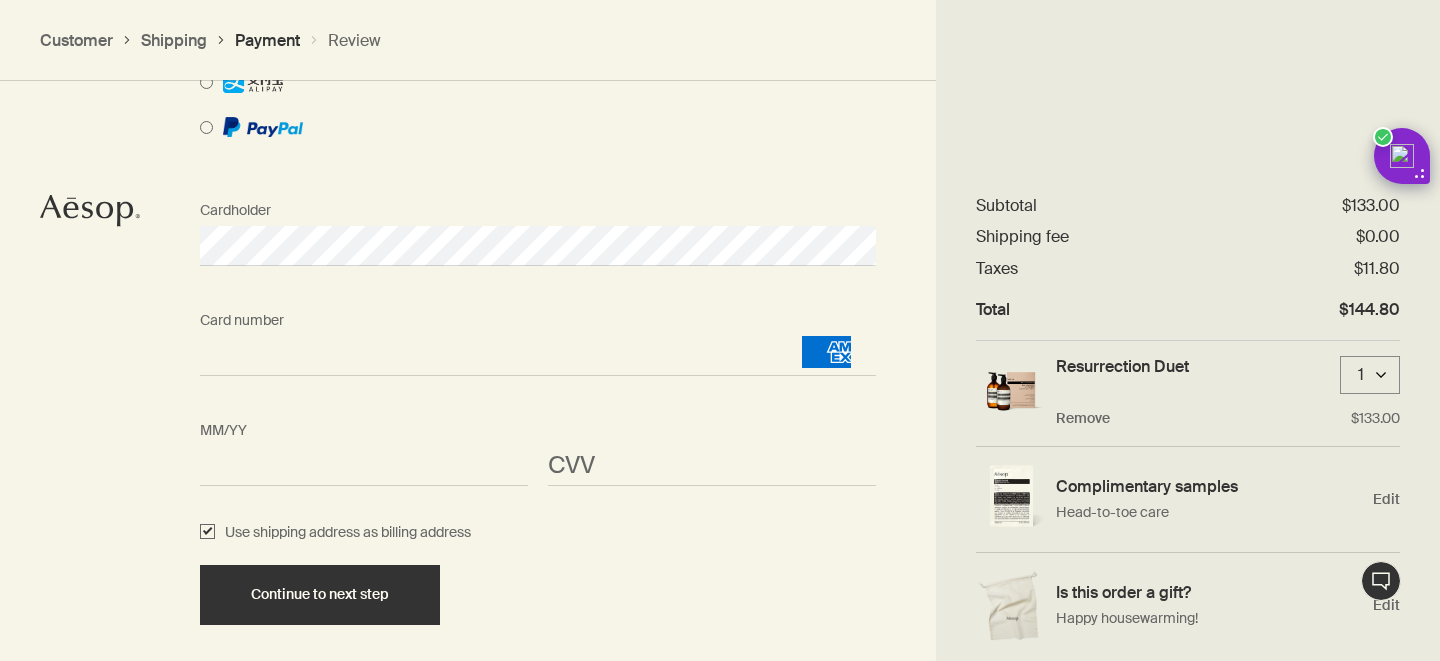 click on "<p>Your browser does not support iframes.</p>" at bounding box center [712, 466] 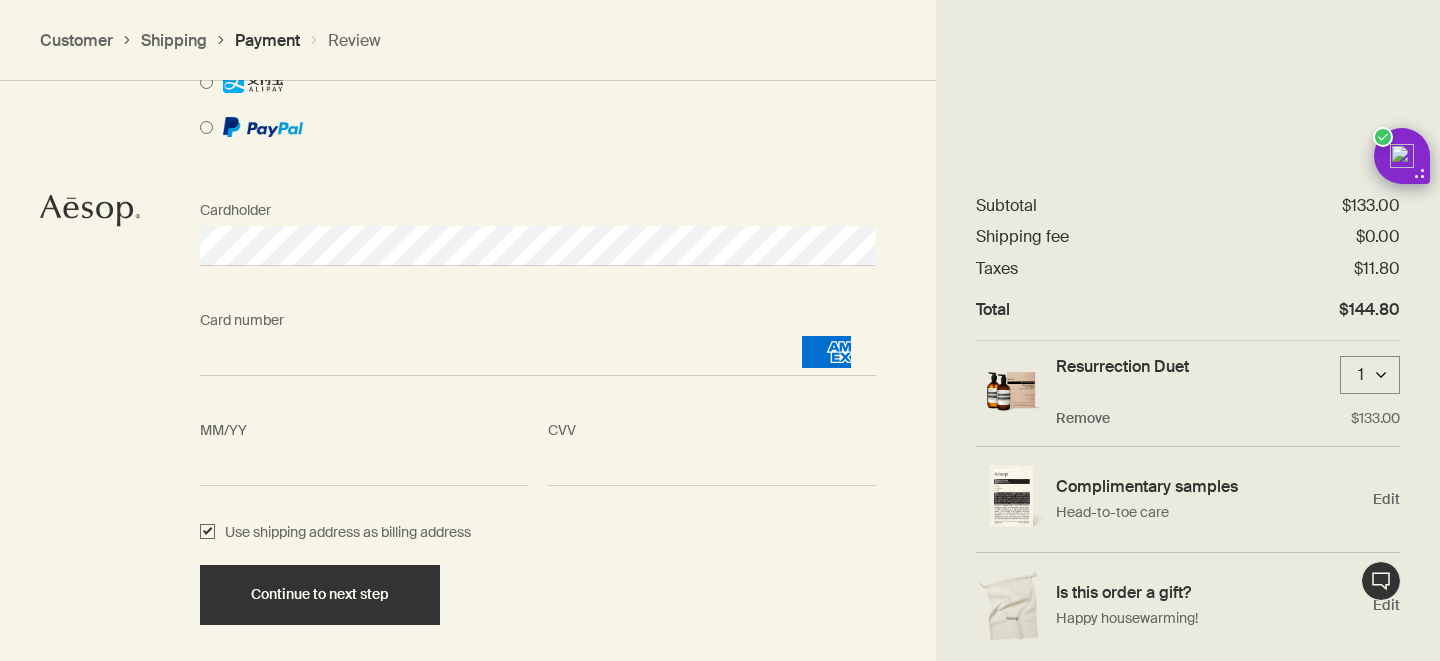 scroll, scrollTop: 1924, scrollLeft: 0, axis: vertical 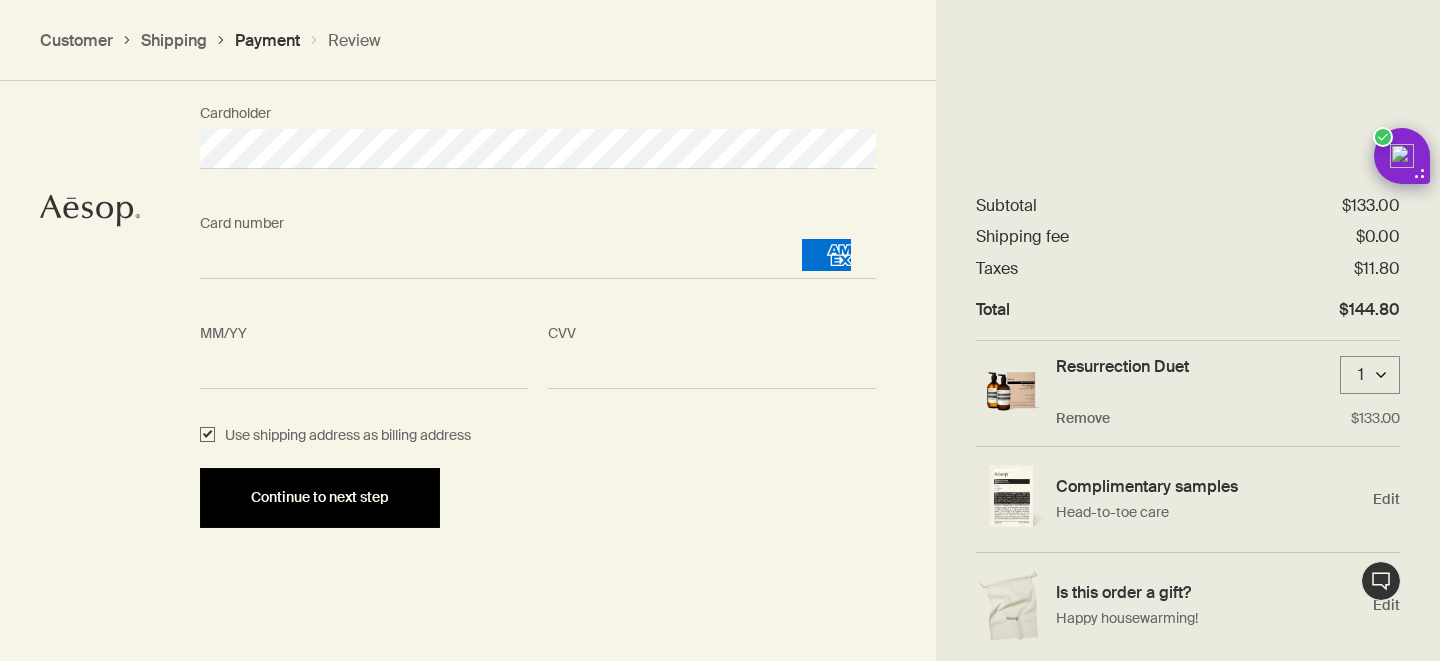 click on "Continue to next step" at bounding box center (320, 497) 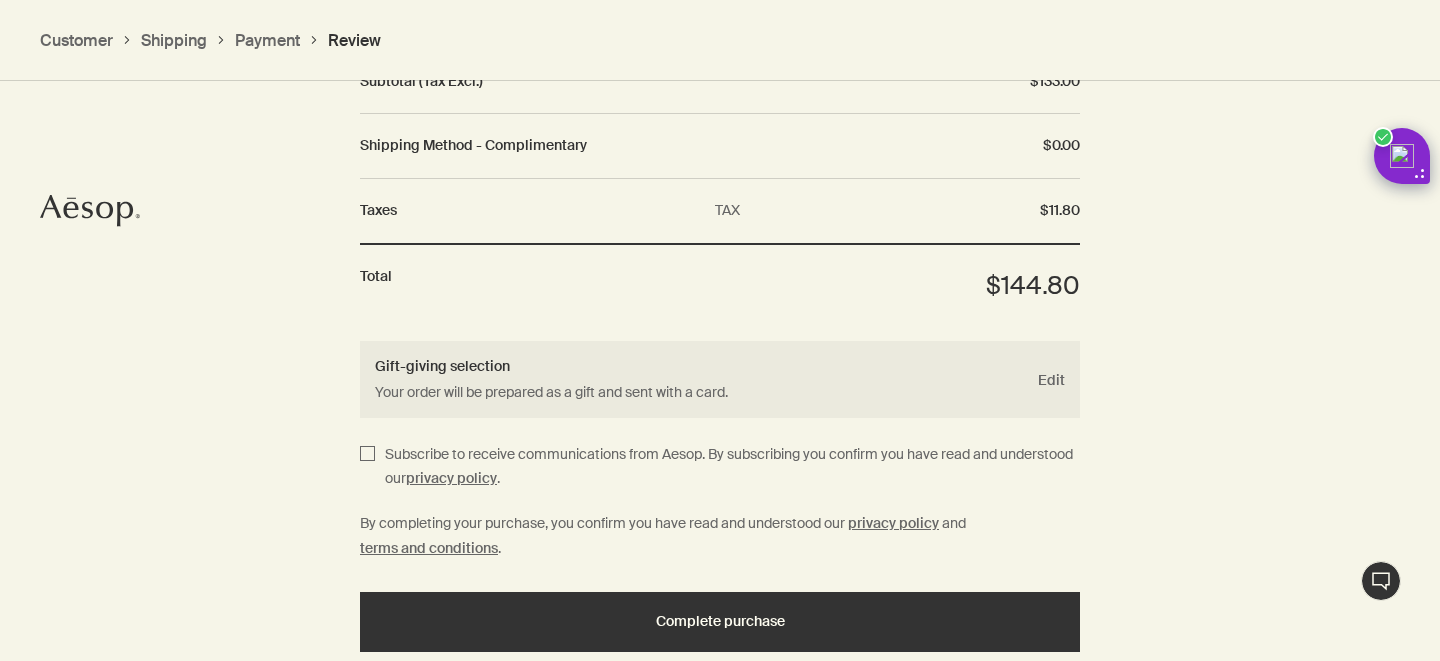 scroll, scrollTop: 2581, scrollLeft: 0, axis: vertical 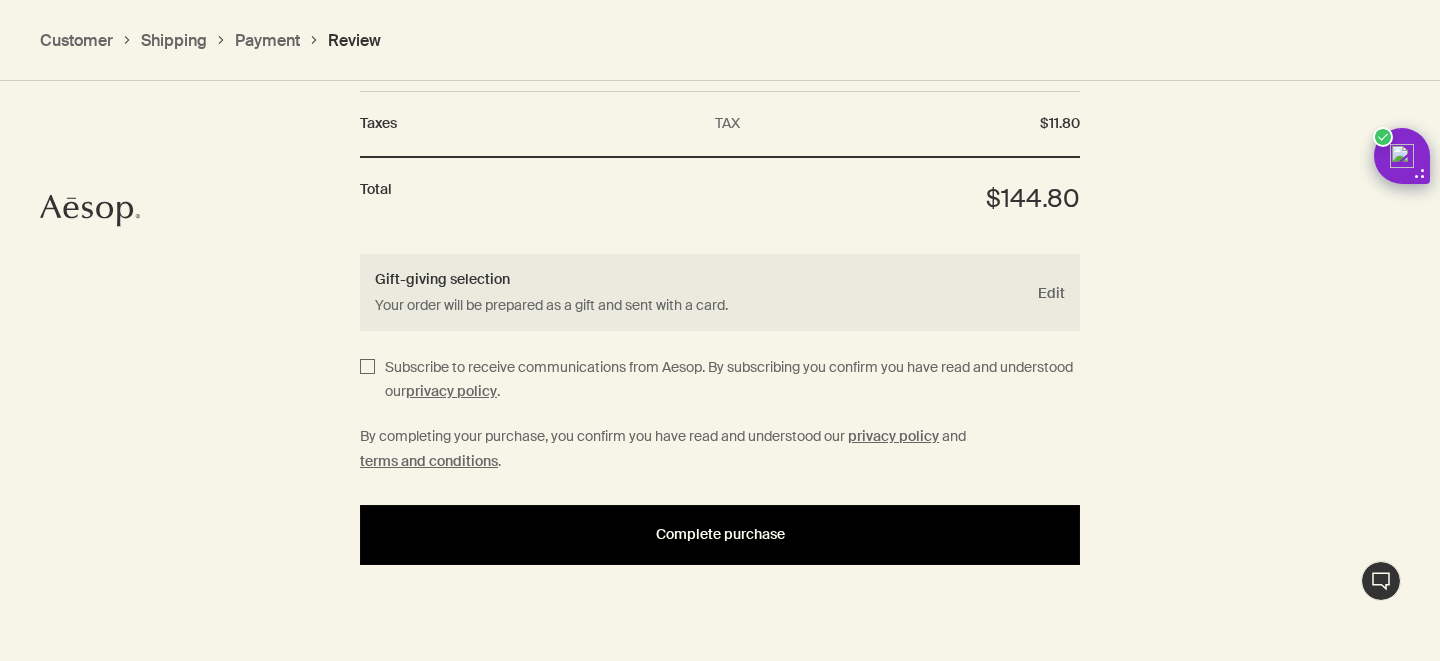 click on "Complete purchase" at bounding box center [720, 534] 